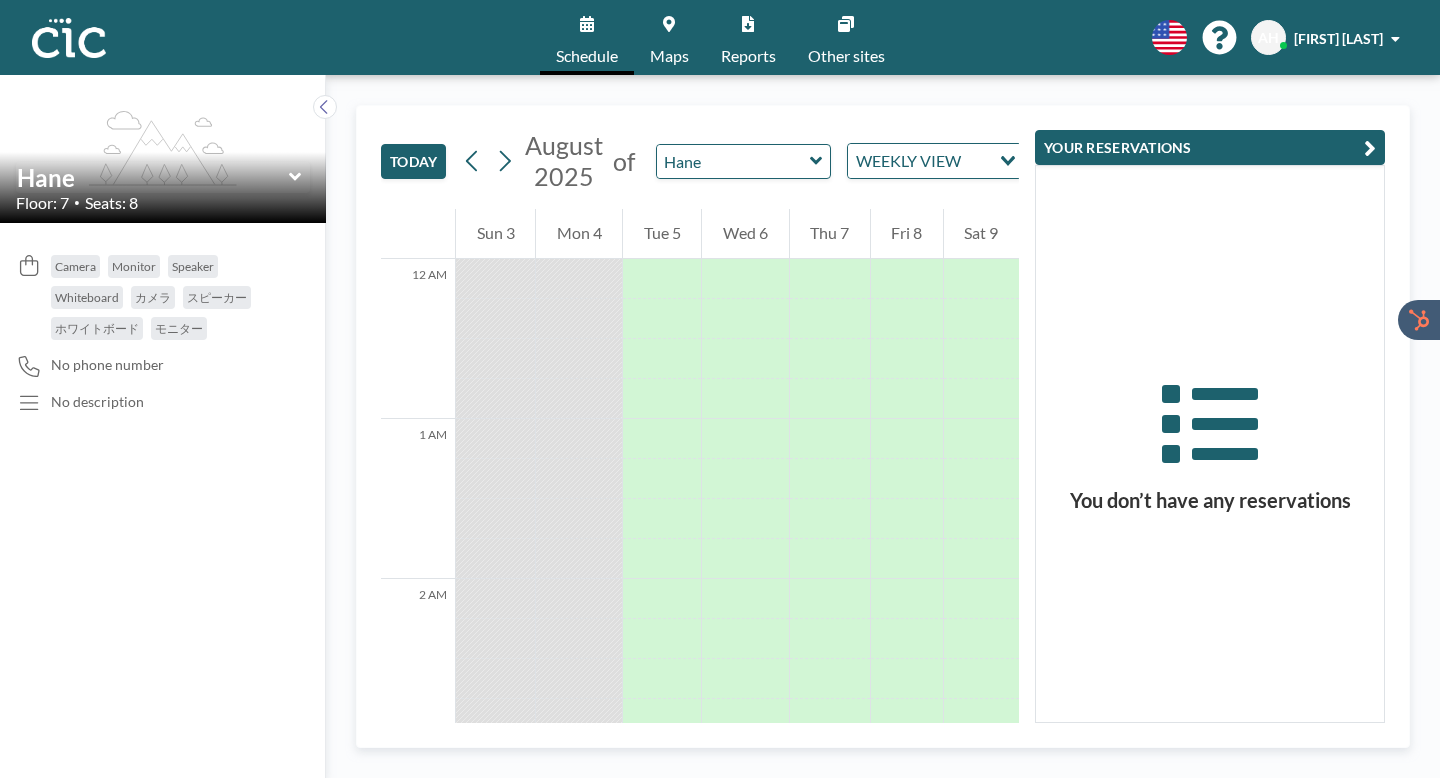 scroll, scrollTop: 0, scrollLeft: 0, axis: both 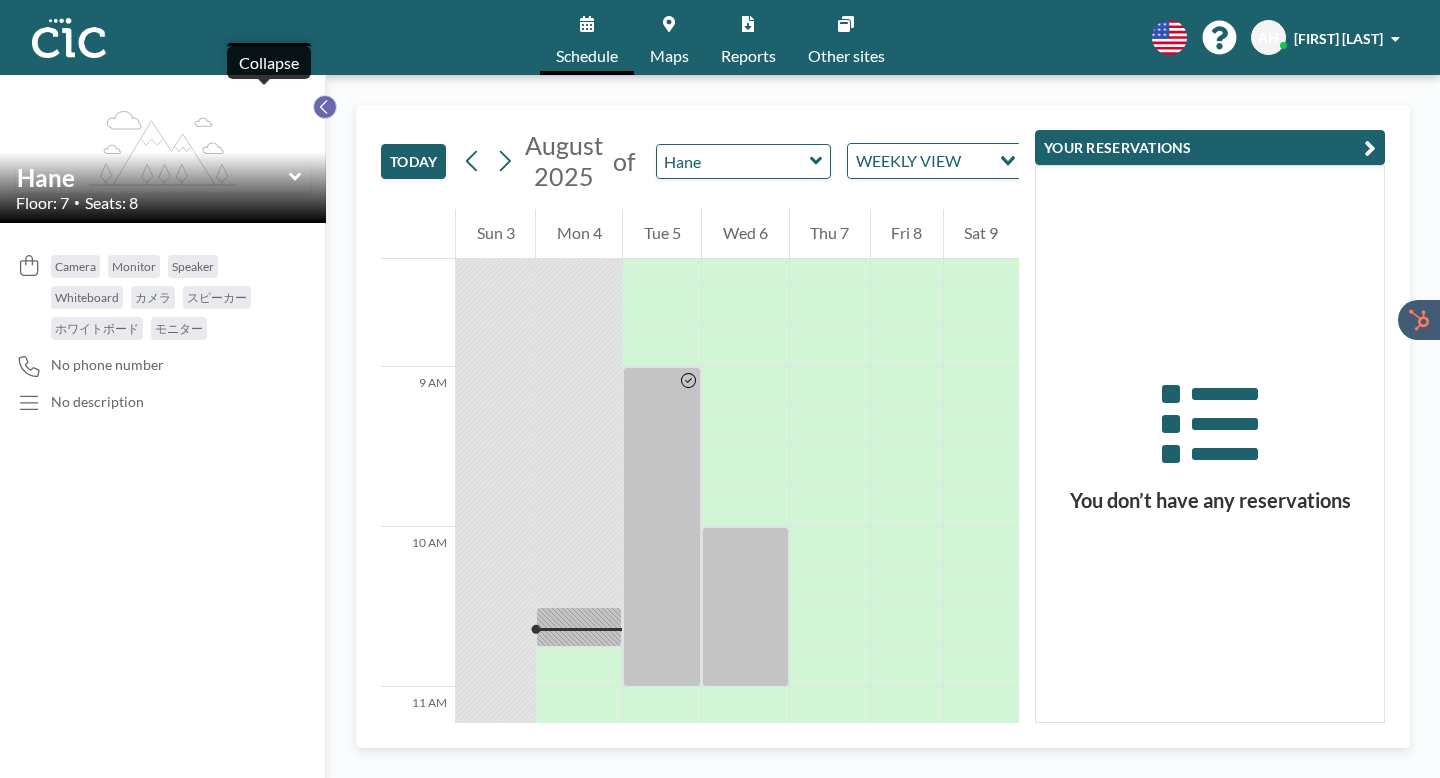 click 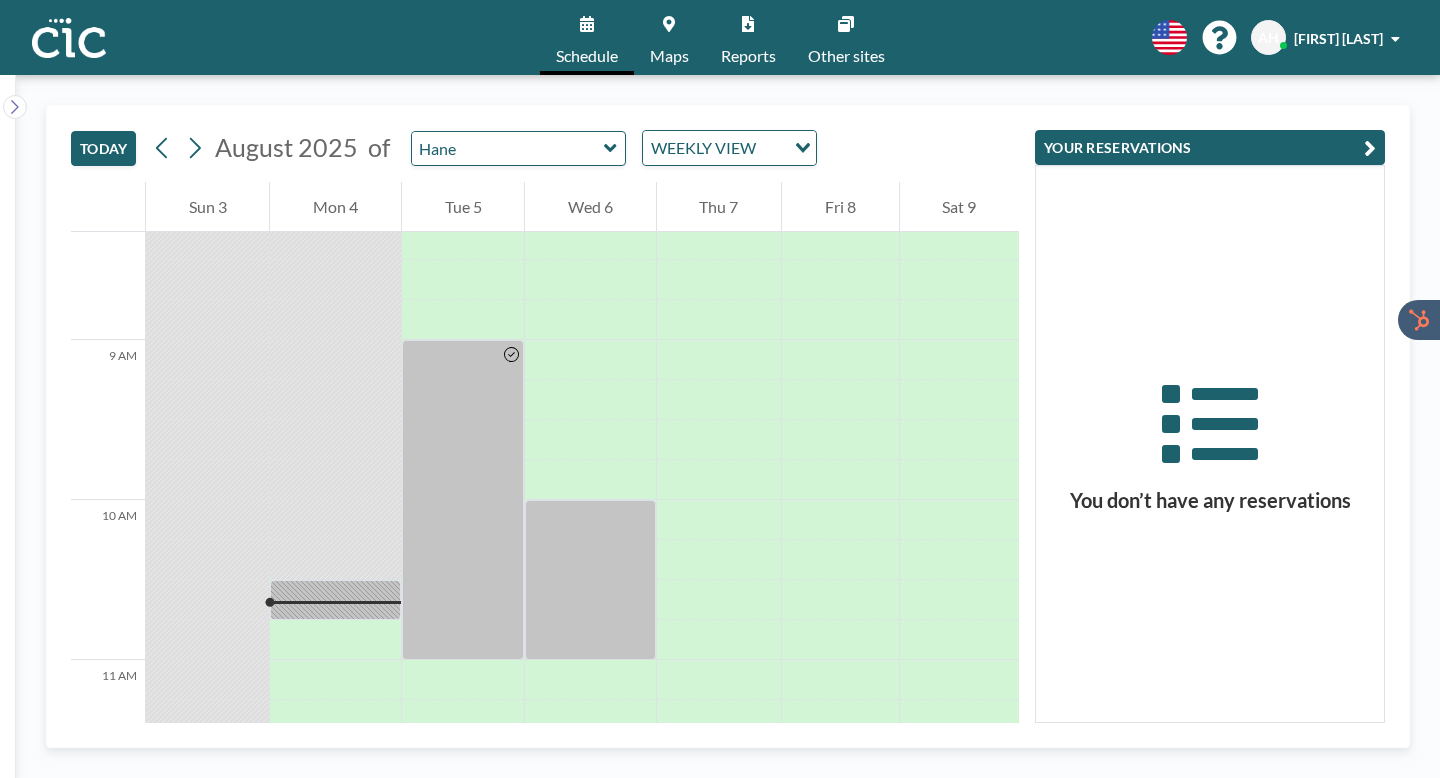 click 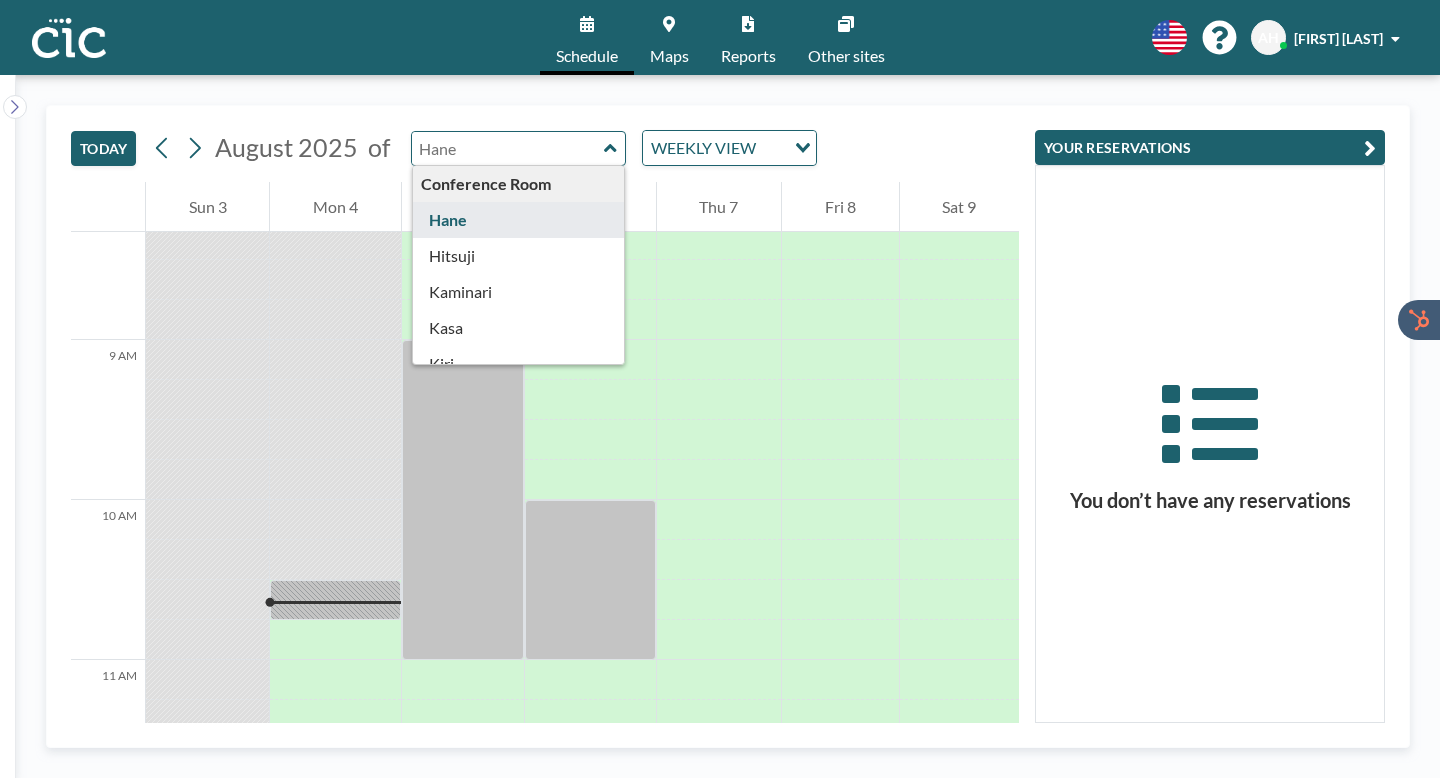 click on "Maps" at bounding box center [669, 56] 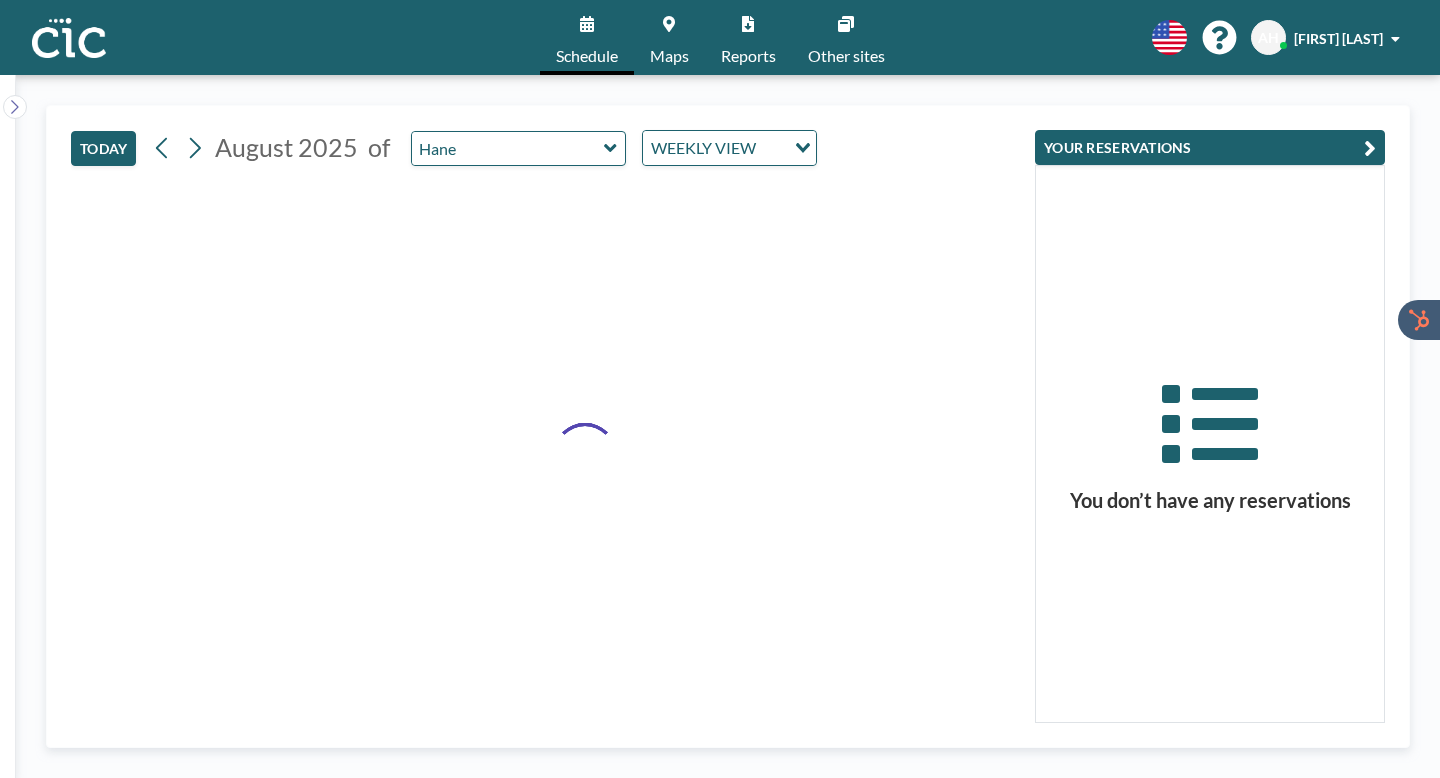scroll, scrollTop: 0, scrollLeft: 0, axis: both 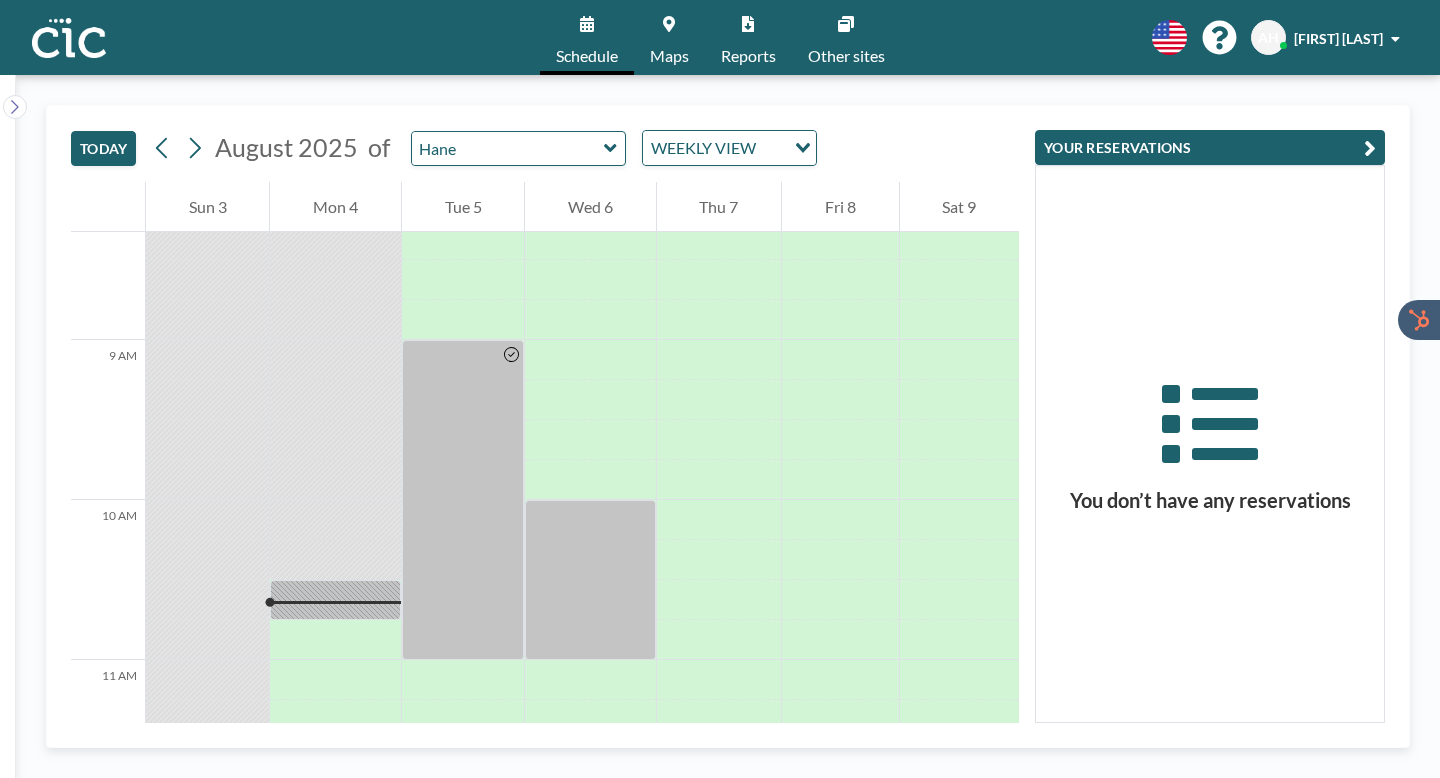 click 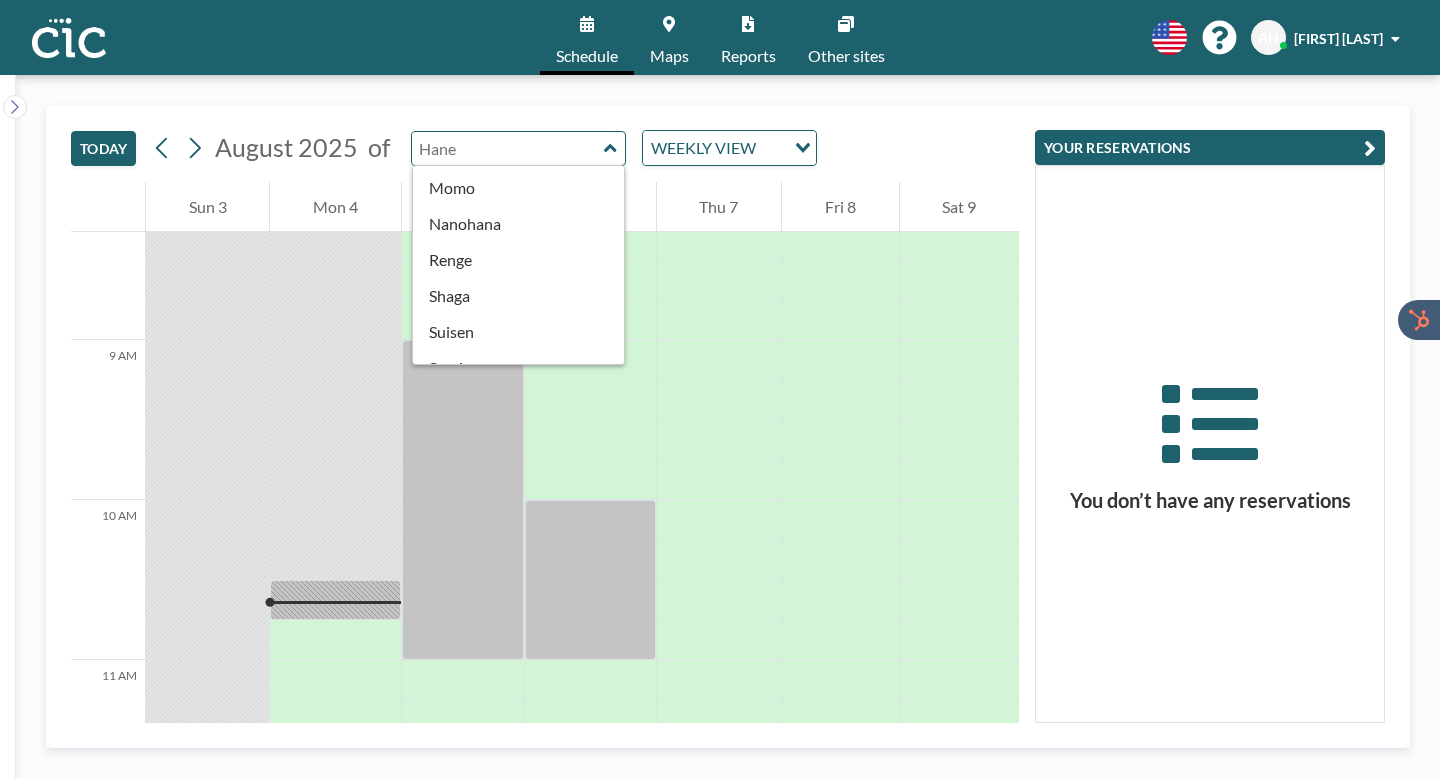 scroll, scrollTop: 855, scrollLeft: 0, axis: vertical 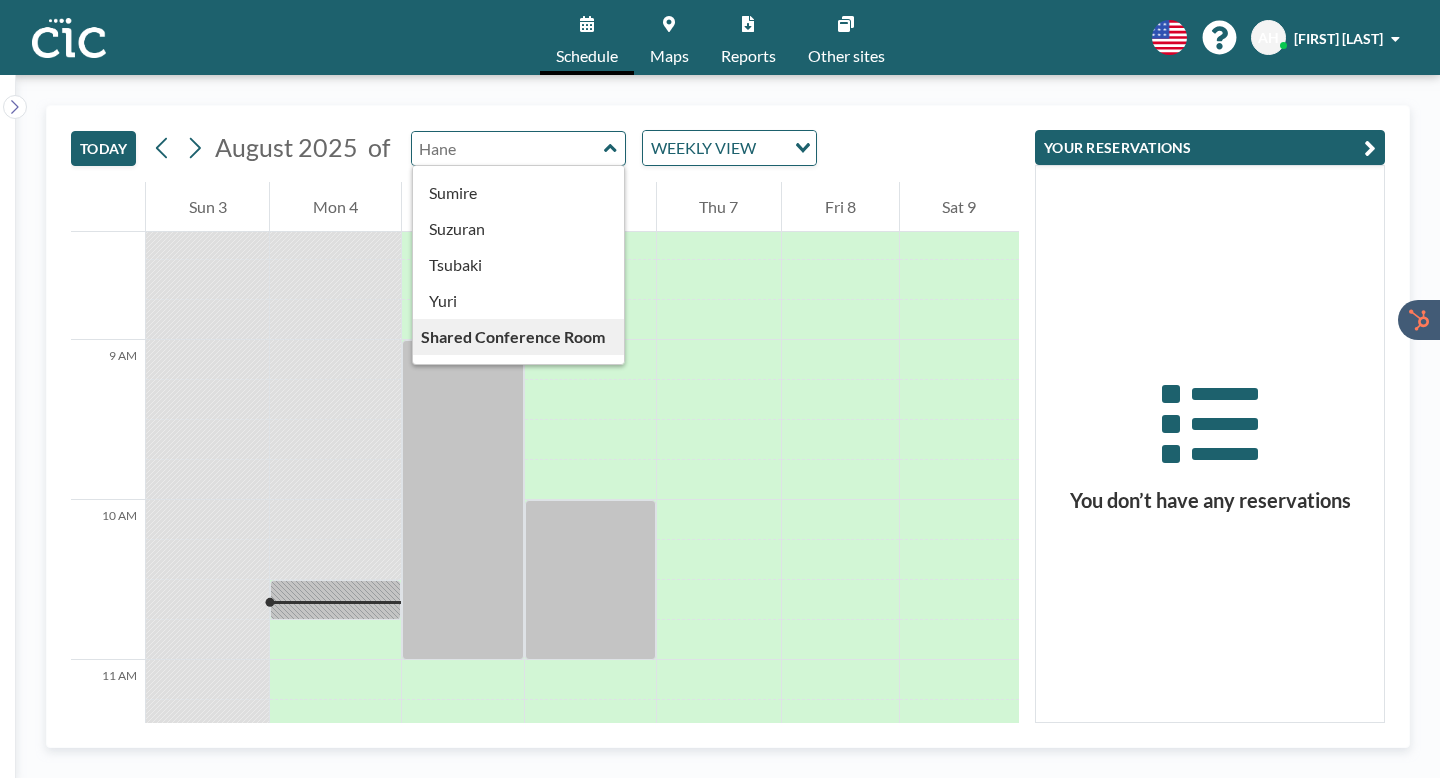 type on "Wata" 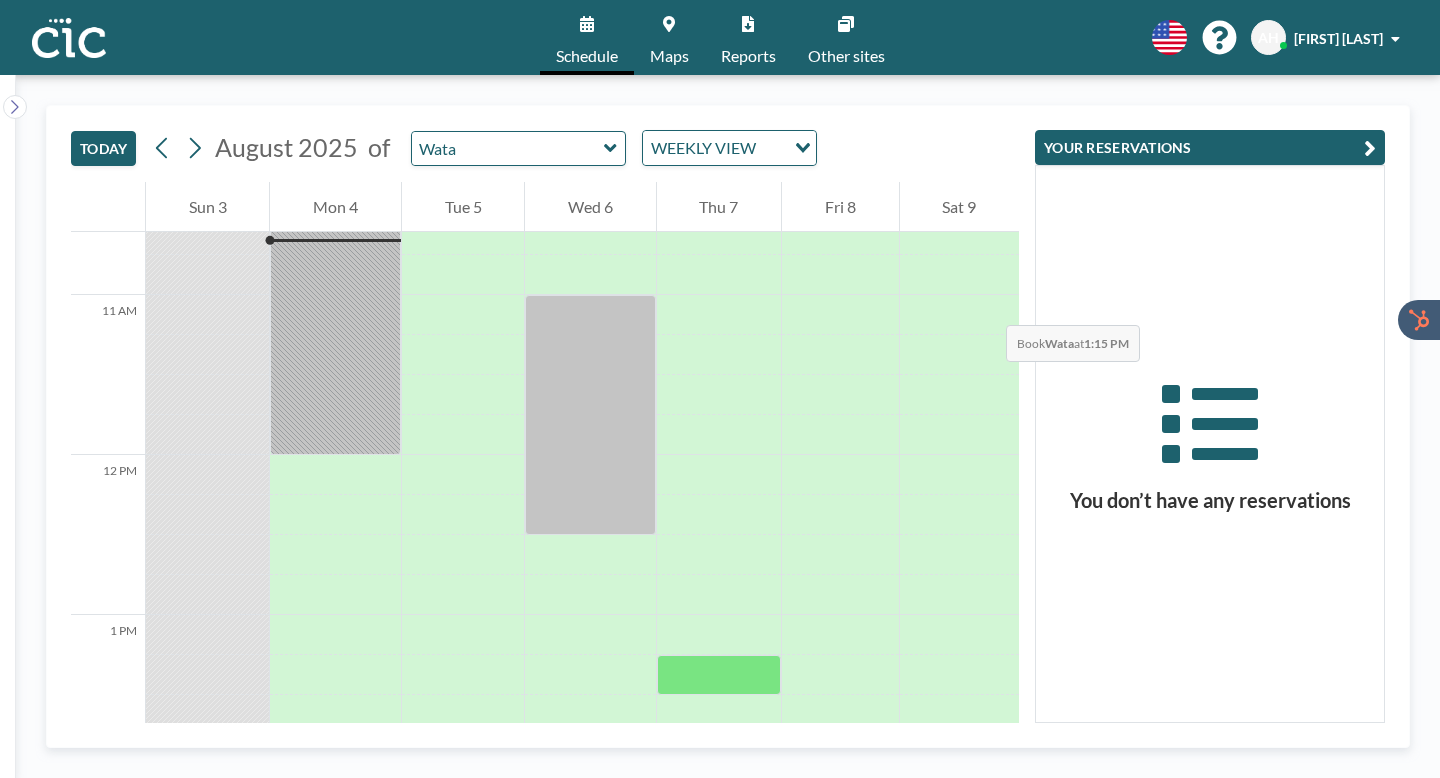 scroll, scrollTop: 1699, scrollLeft: 0, axis: vertical 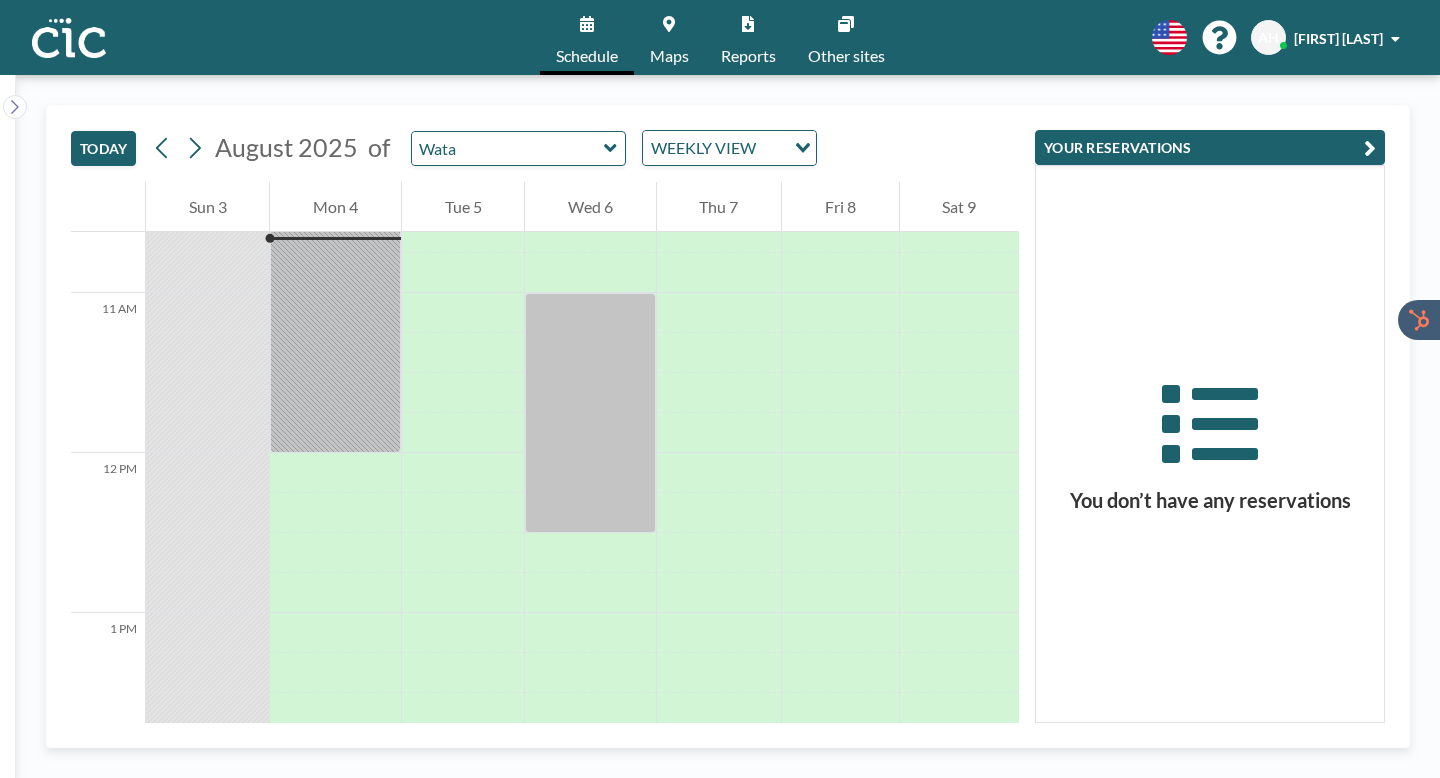 click at bounding box center [669, 24] 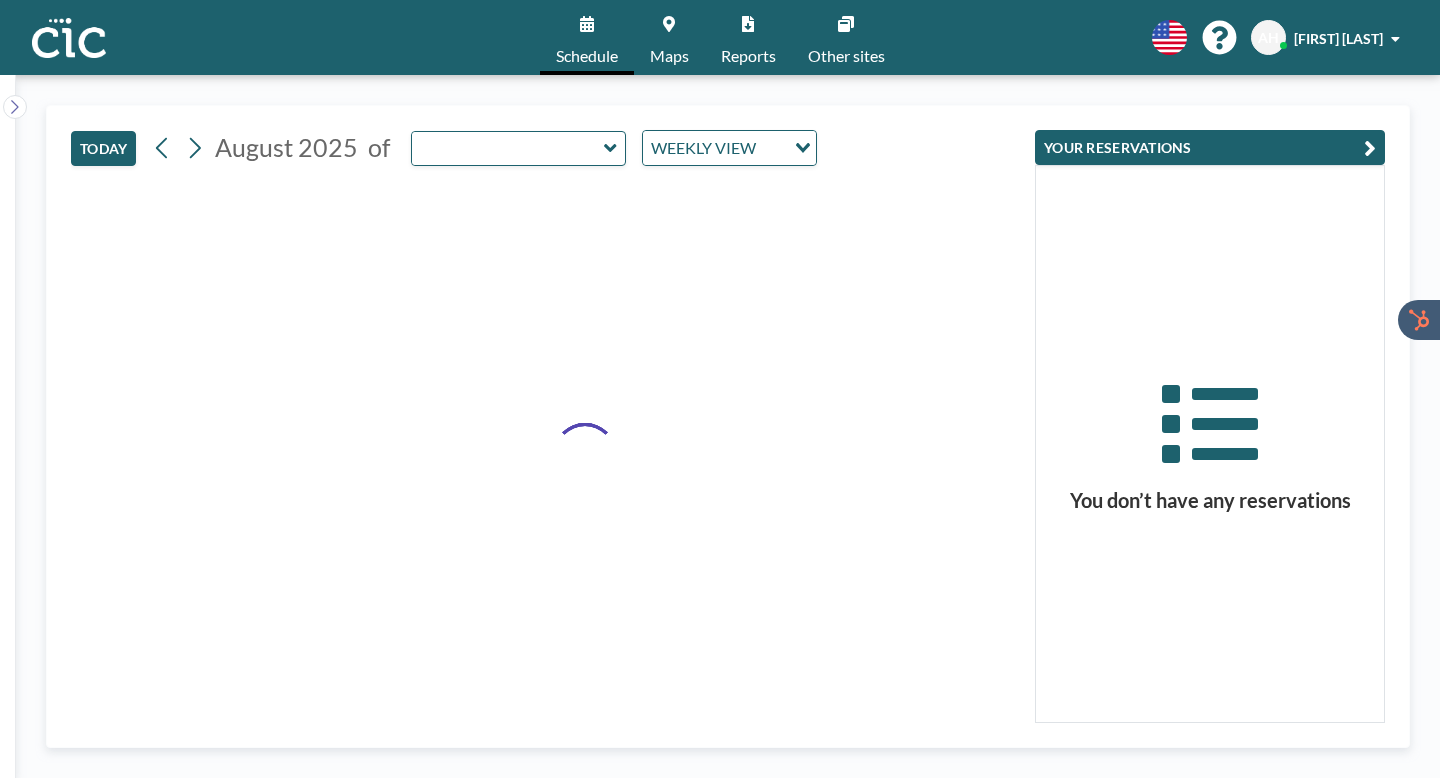 scroll, scrollTop: 0, scrollLeft: 0, axis: both 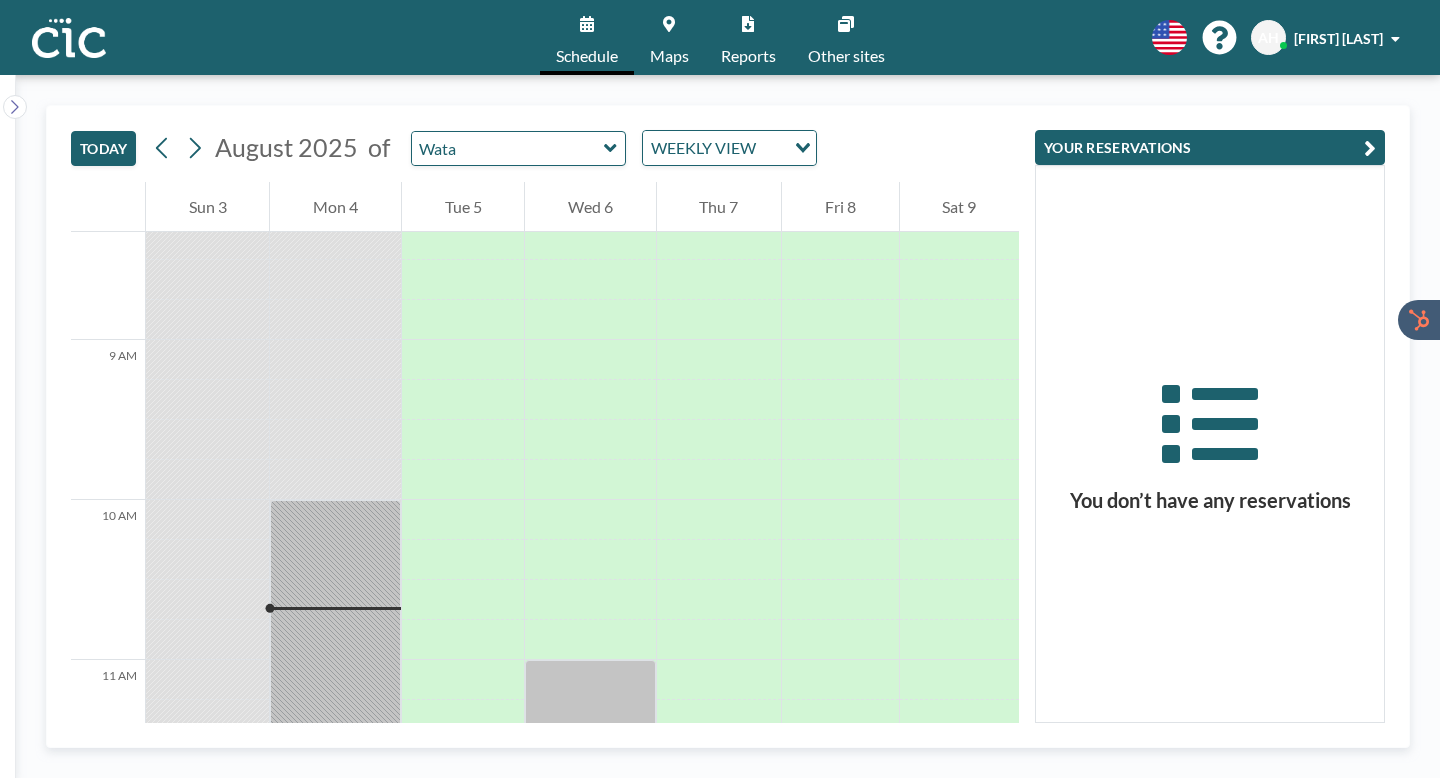 click 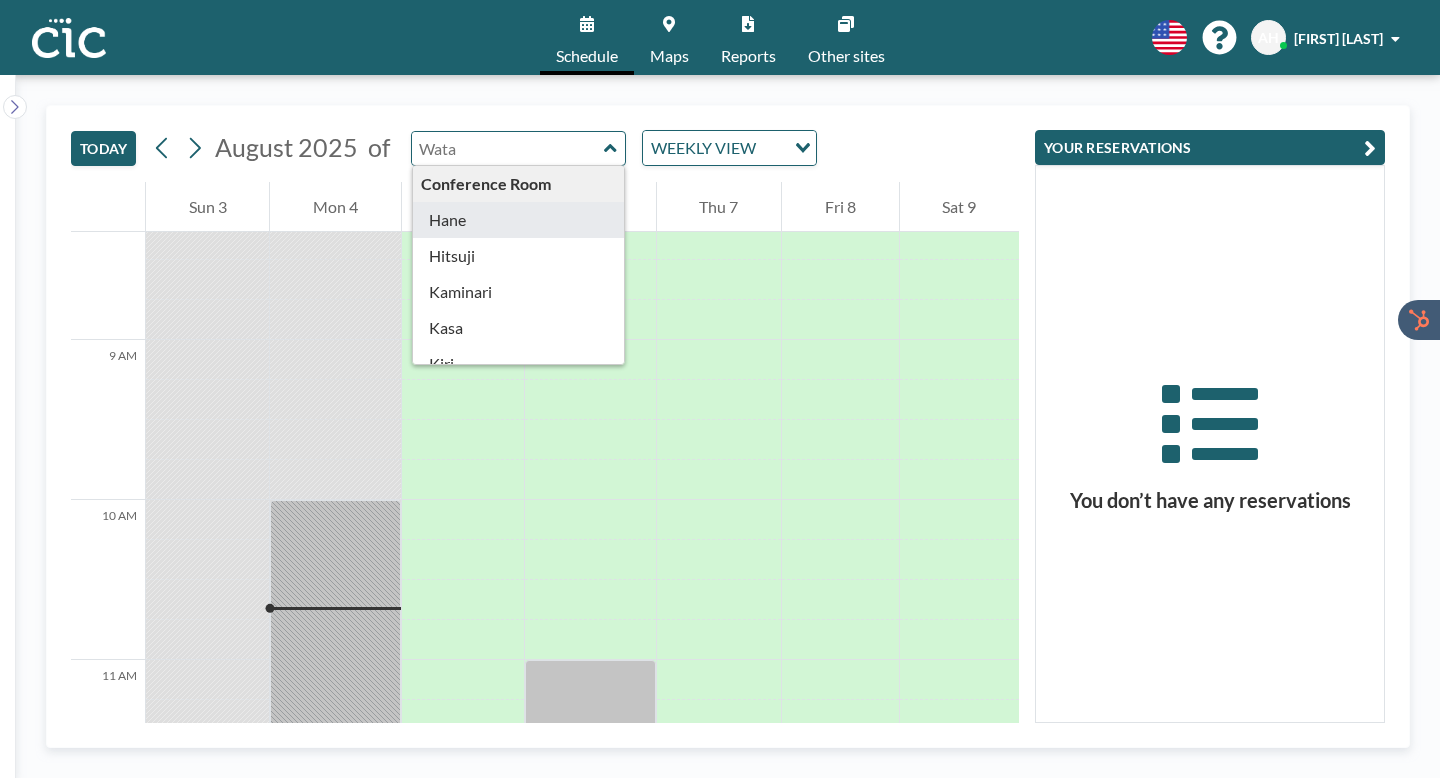 type on "Hane" 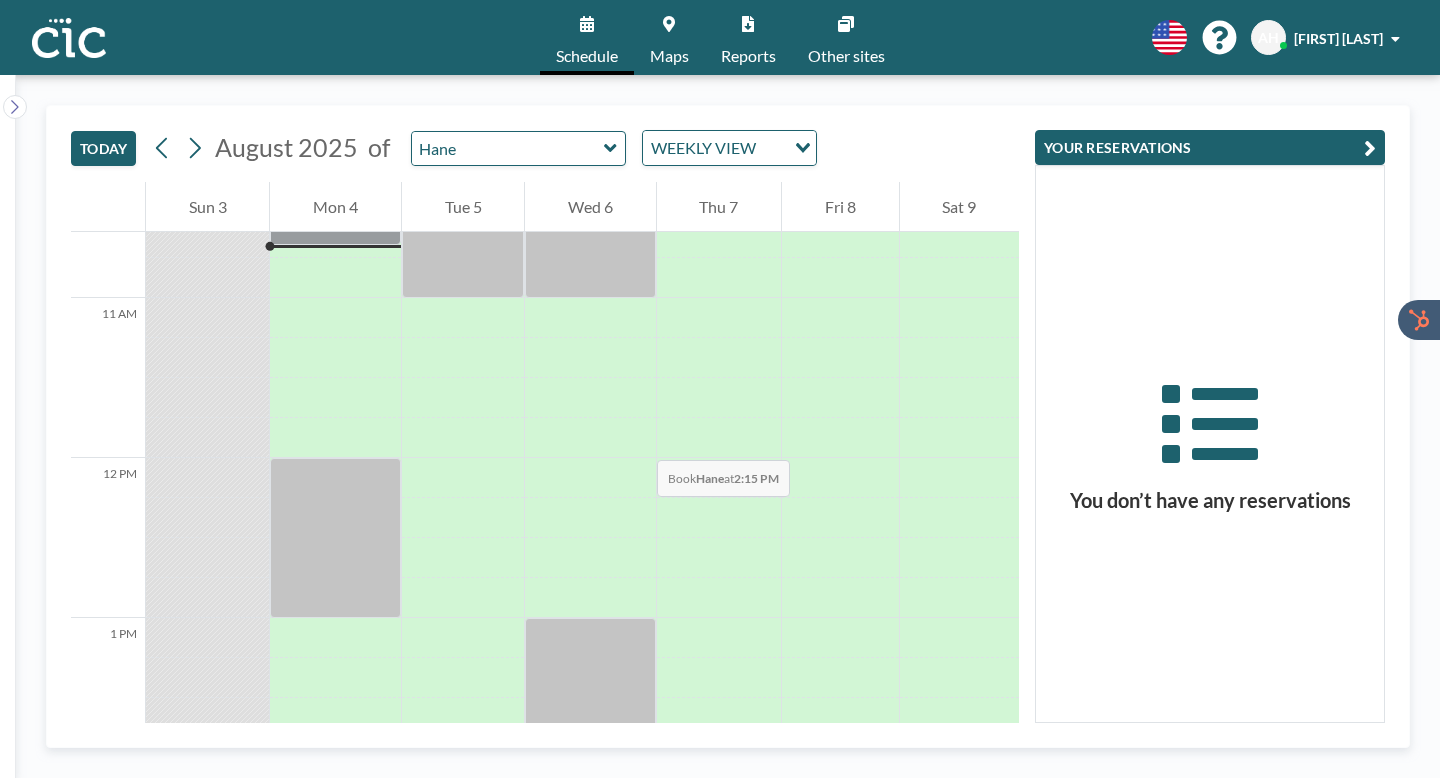 scroll, scrollTop: 1694, scrollLeft: 0, axis: vertical 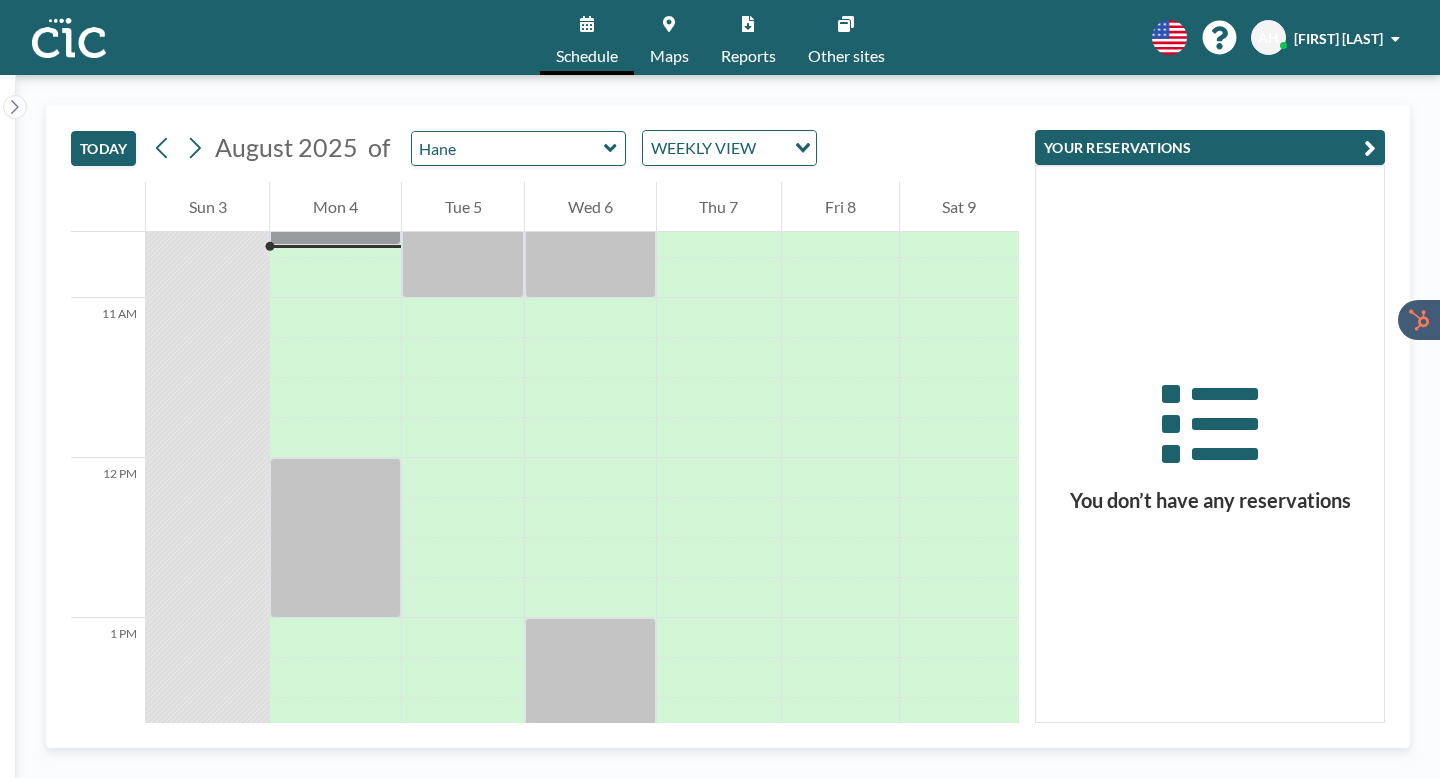 click 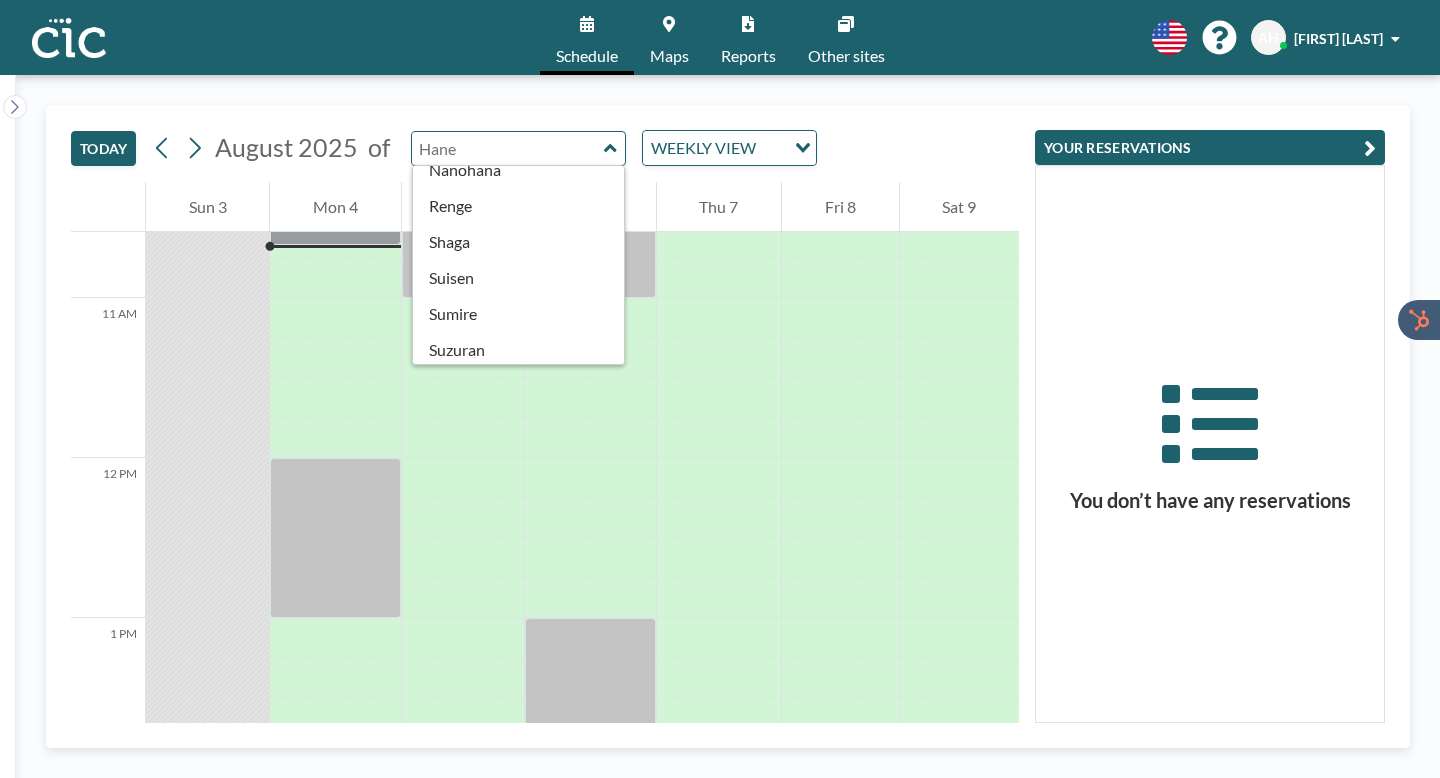 scroll, scrollTop: 855, scrollLeft: 0, axis: vertical 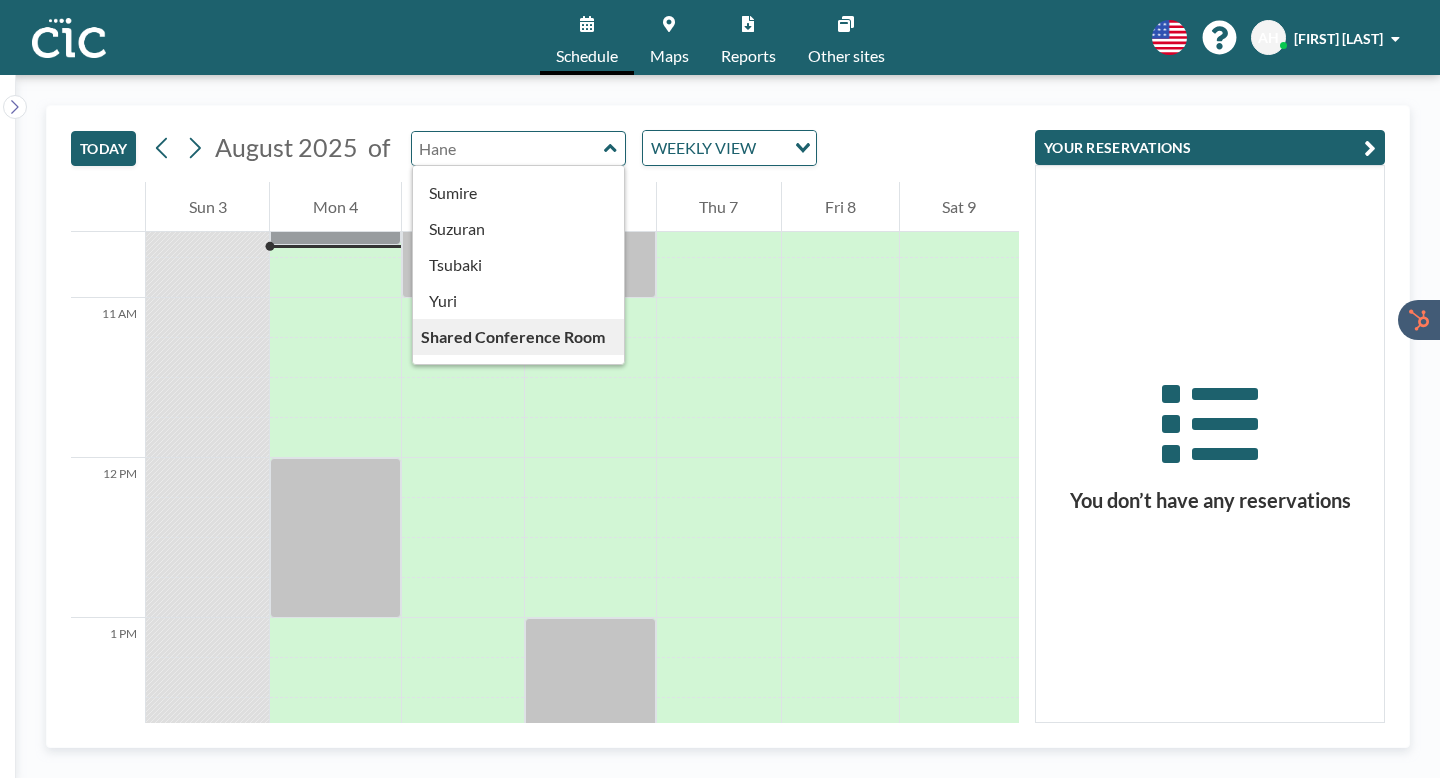 type on "Wata" 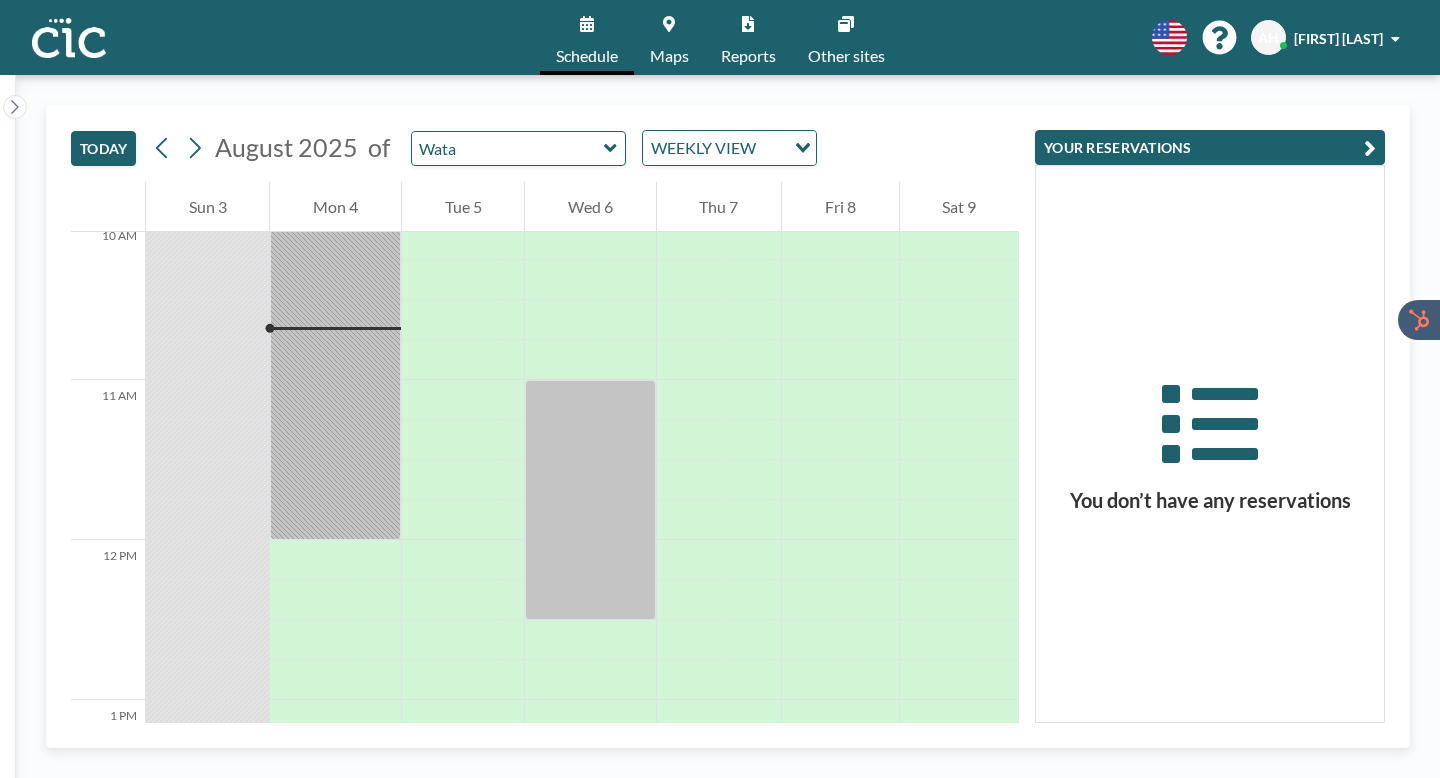 scroll, scrollTop: 1686, scrollLeft: 0, axis: vertical 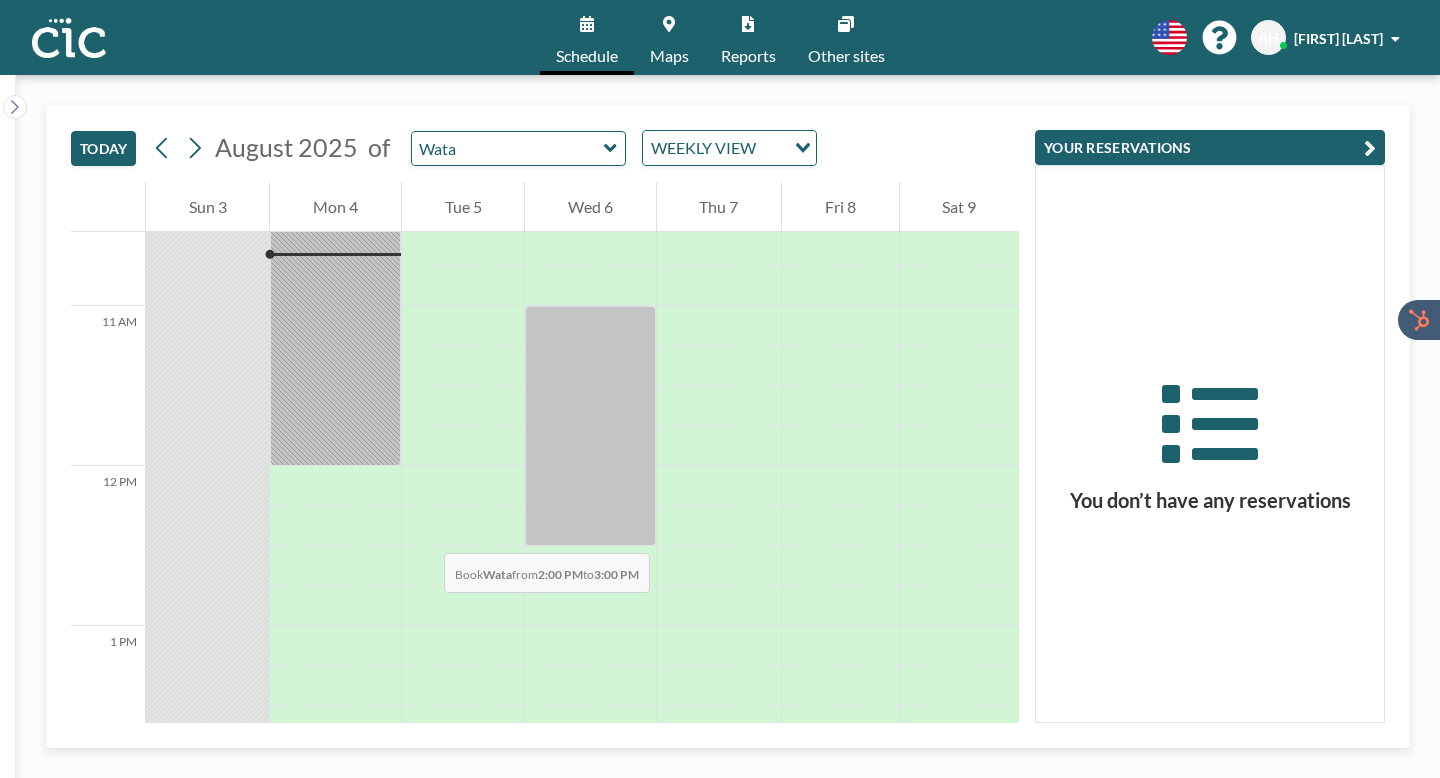 drag, startPoint x: 337, startPoint y: 339, endPoint x: 341, endPoint y: 428, distance: 89.08984 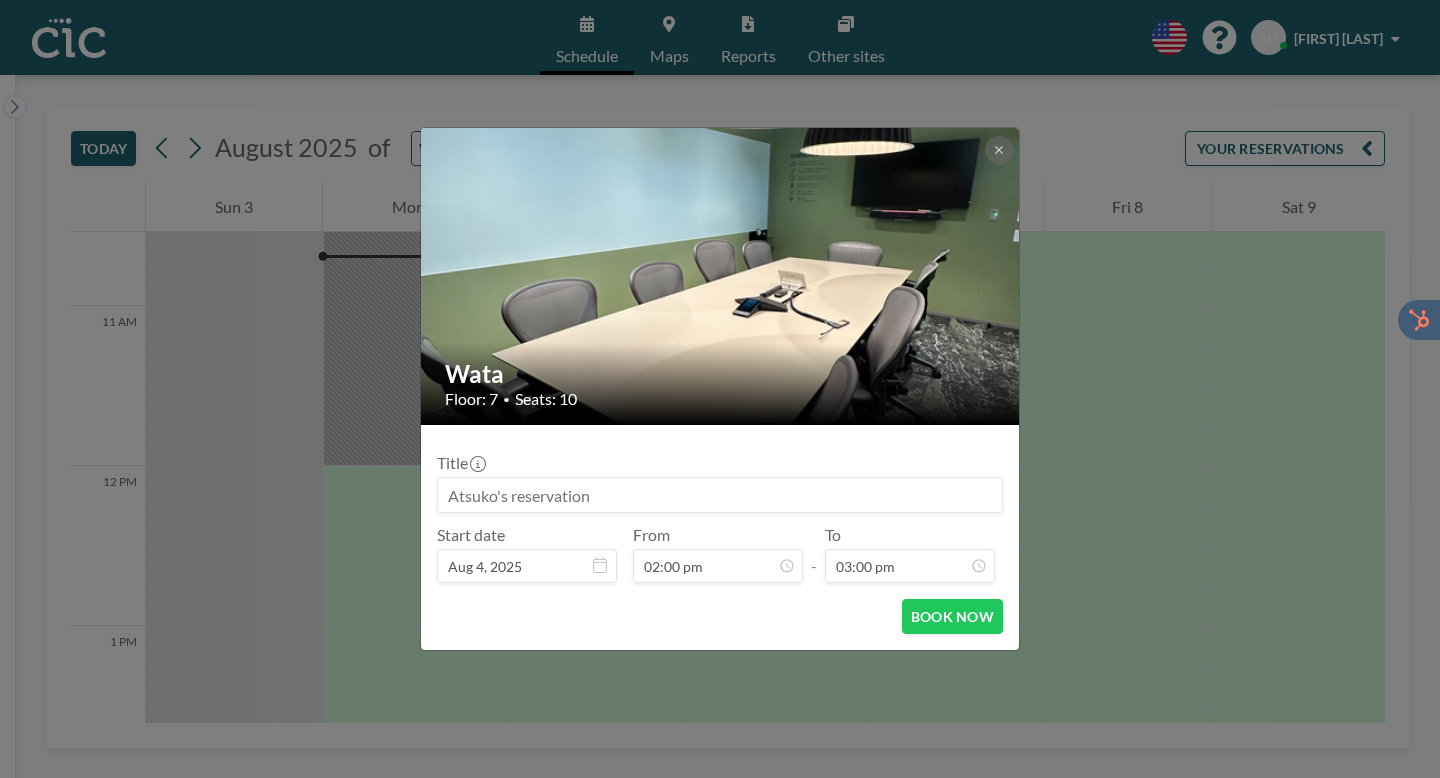 click at bounding box center (720, 495) 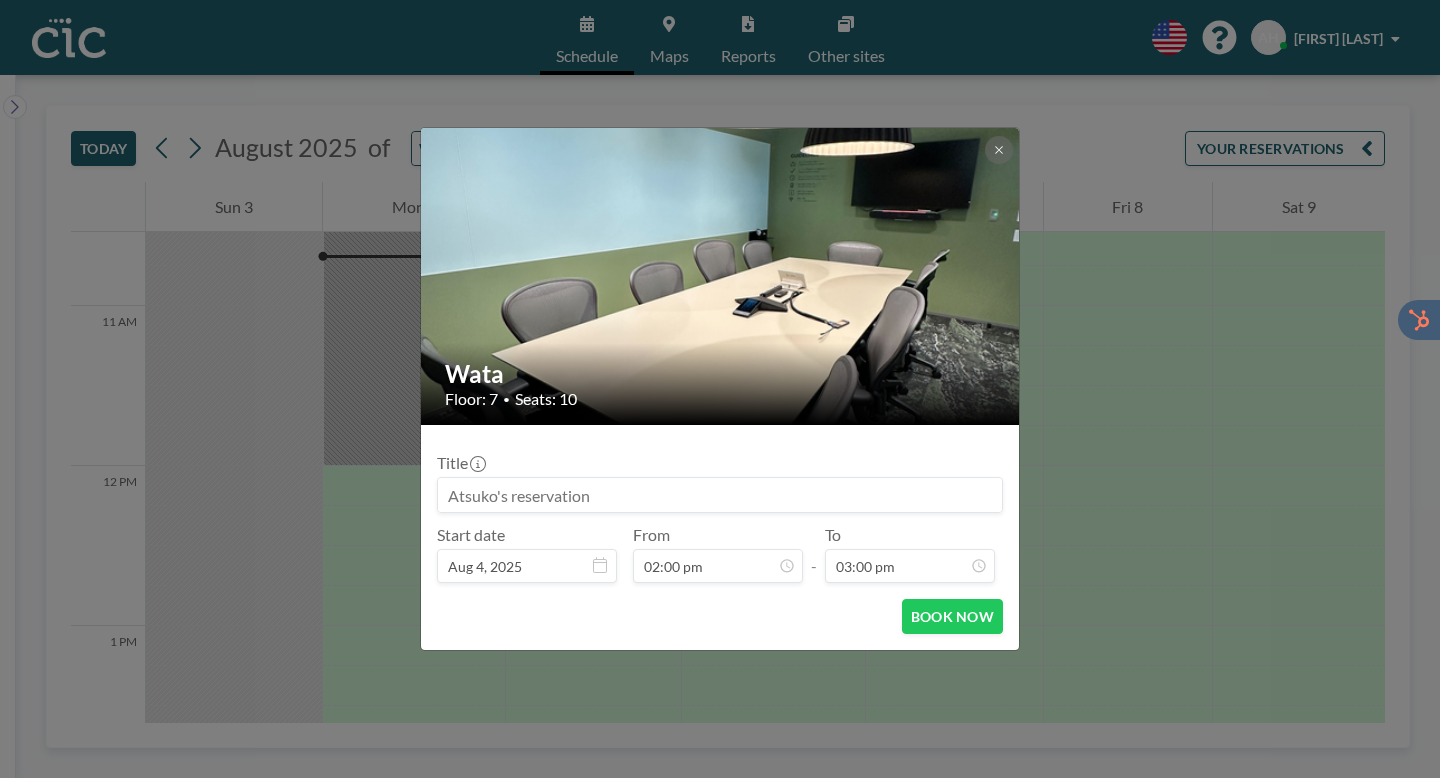 drag, startPoint x: 538, startPoint y: 472, endPoint x: 488, endPoint y: 474, distance: 50.039986 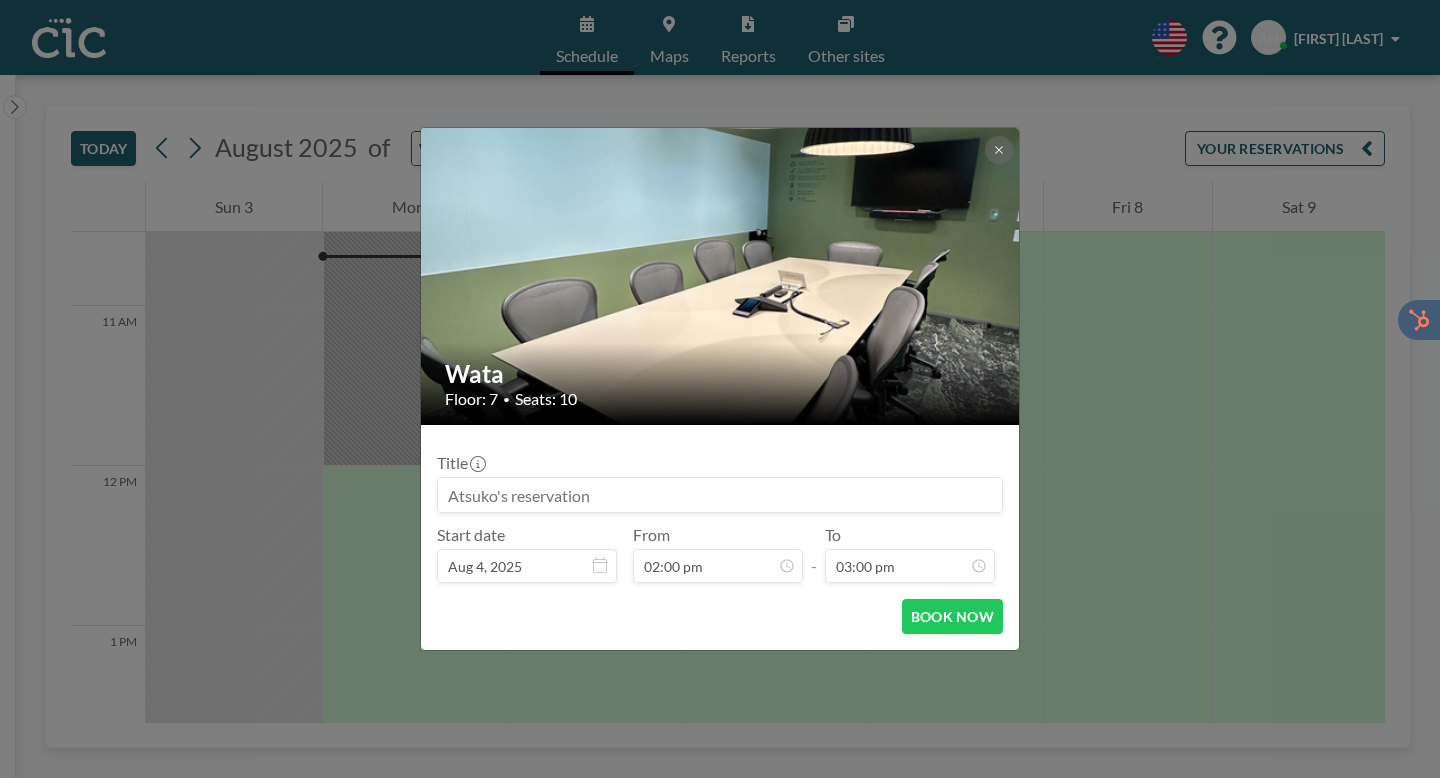 drag, startPoint x: 500, startPoint y: 473, endPoint x: 531, endPoint y: 473, distance: 31 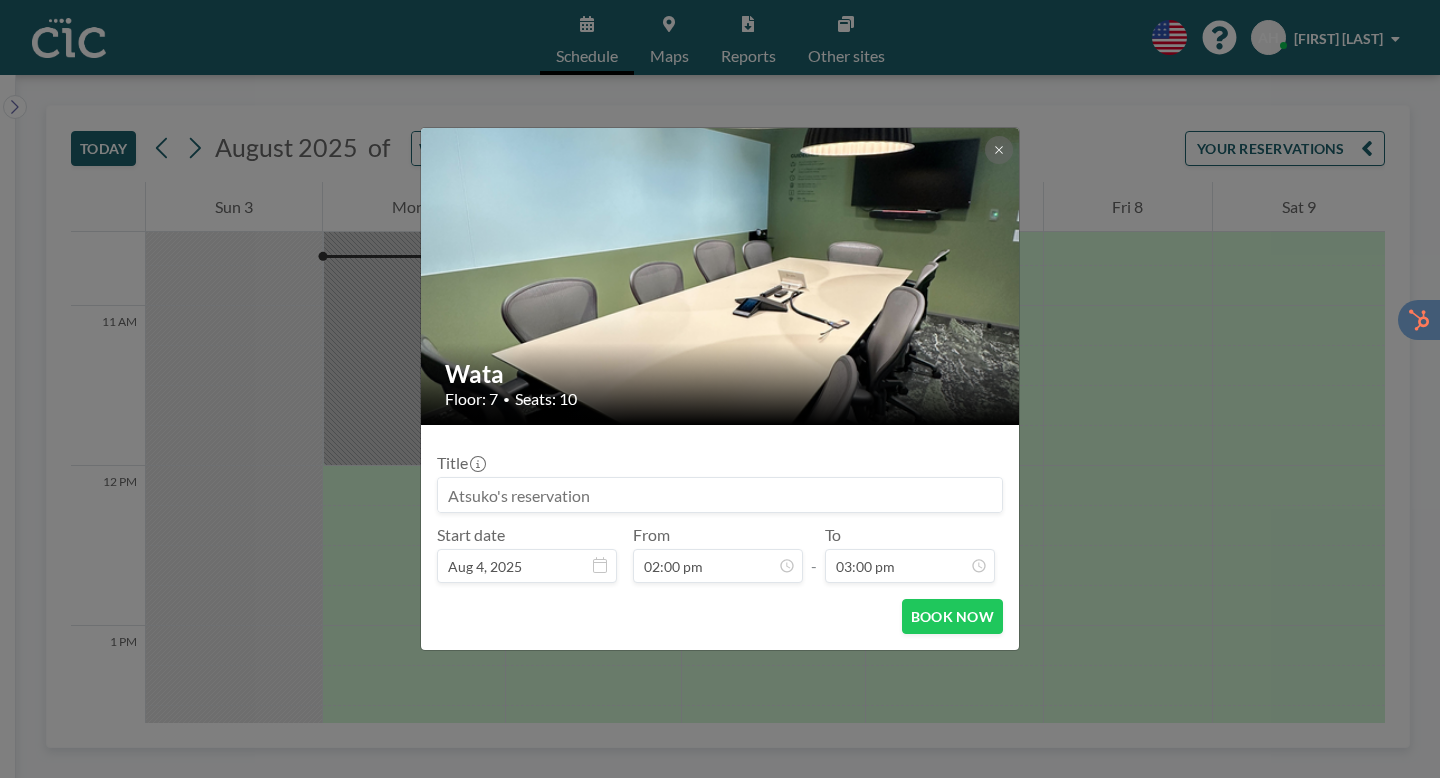 click at bounding box center (720, 495) 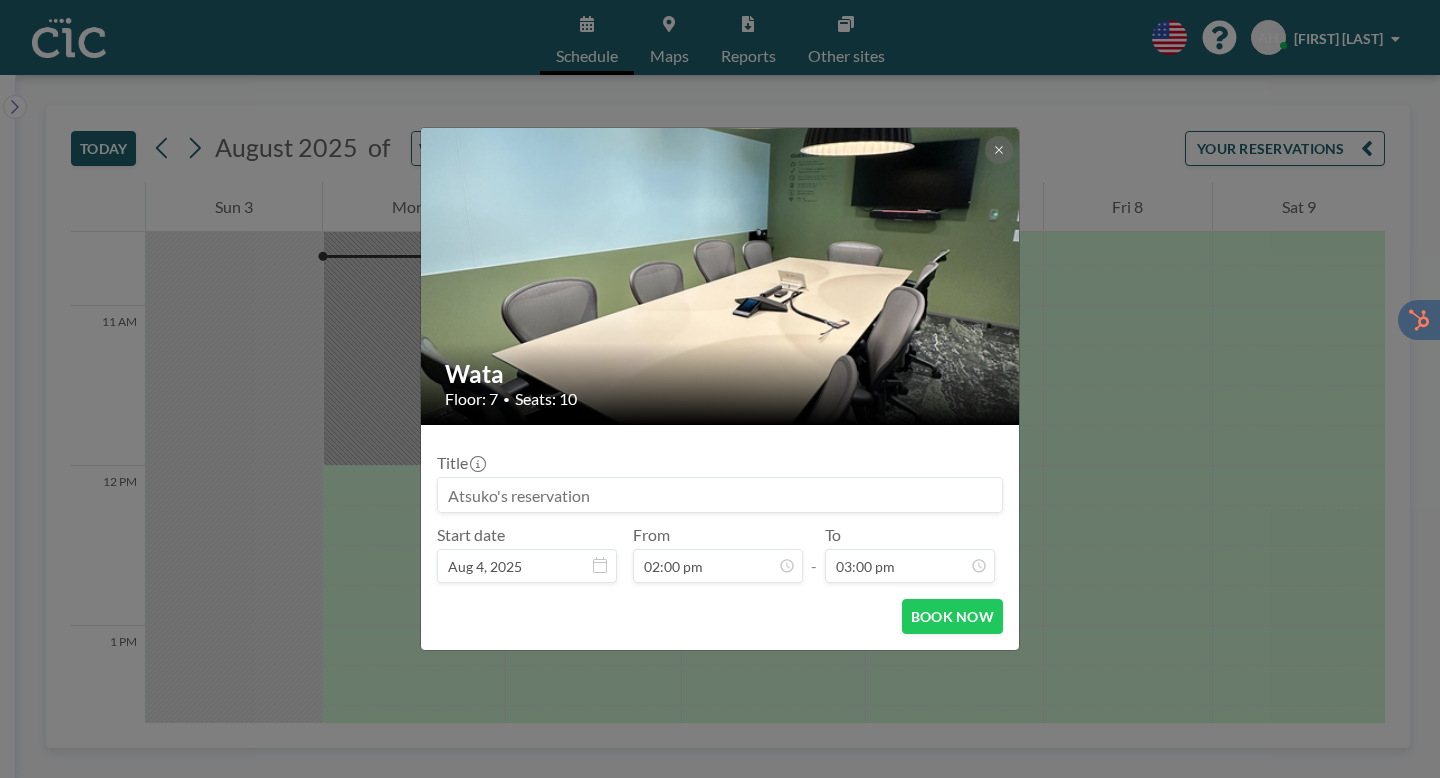 click at bounding box center (720, 495) 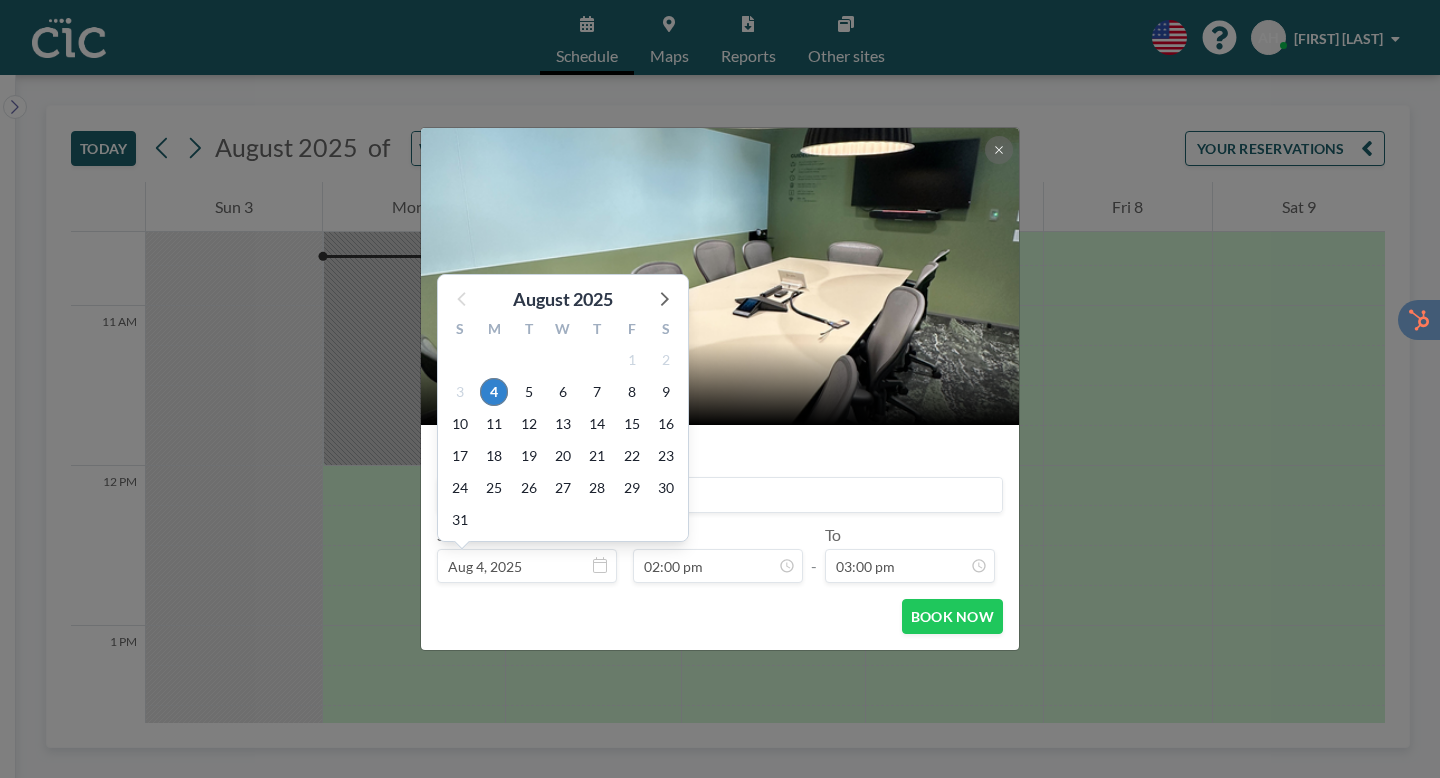 click on "3" at bounding box center (563, 520) 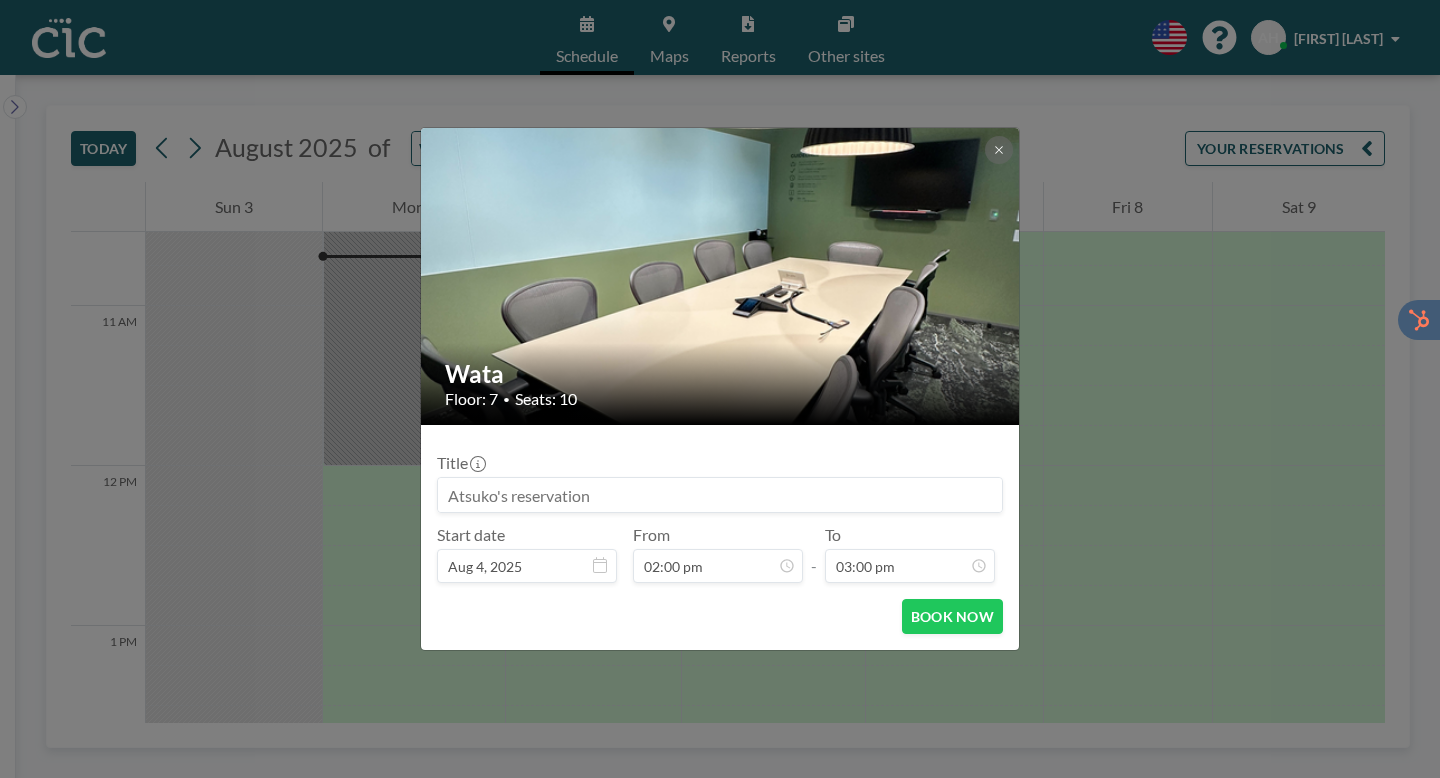 click on "BOOK NOW" at bounding box center [720, 616] 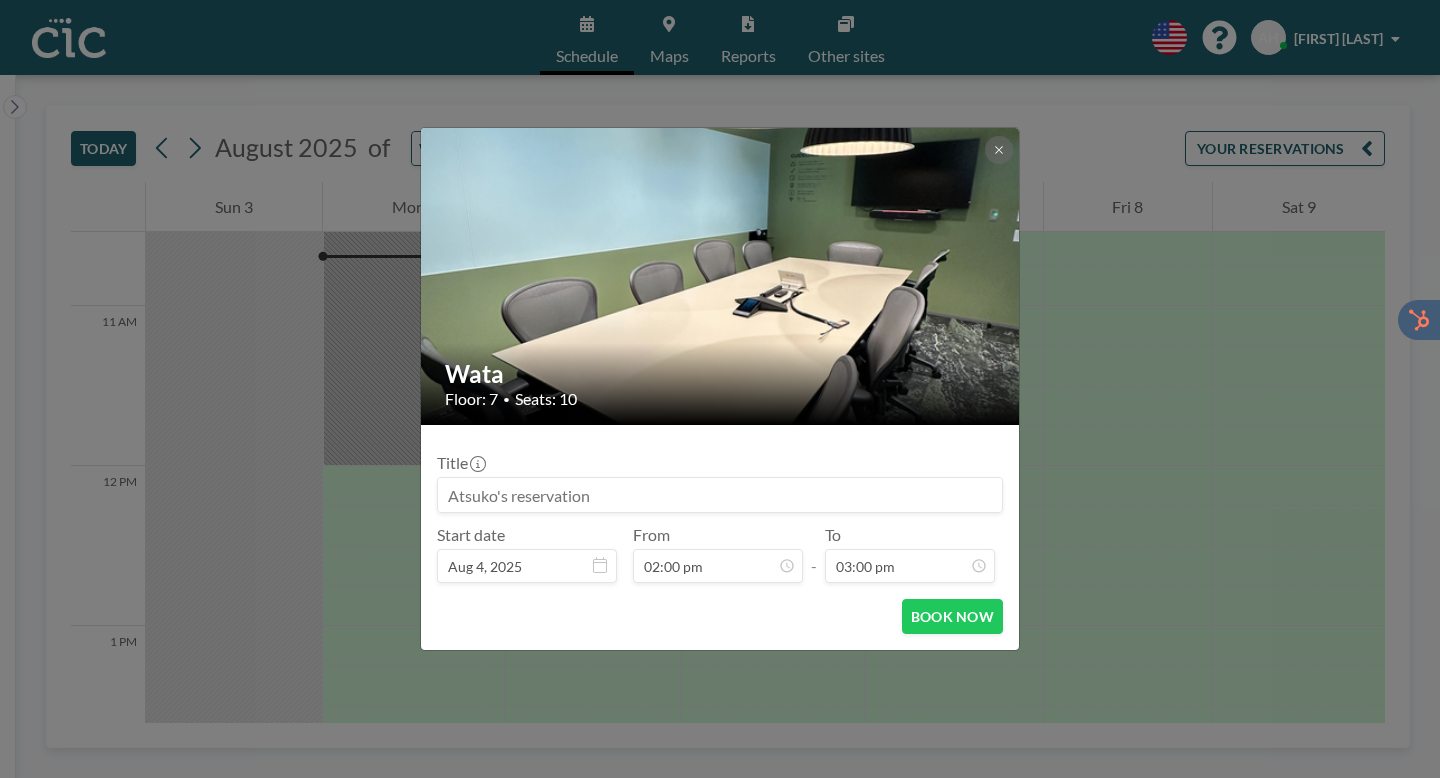 click at bounding box center (720, 495) 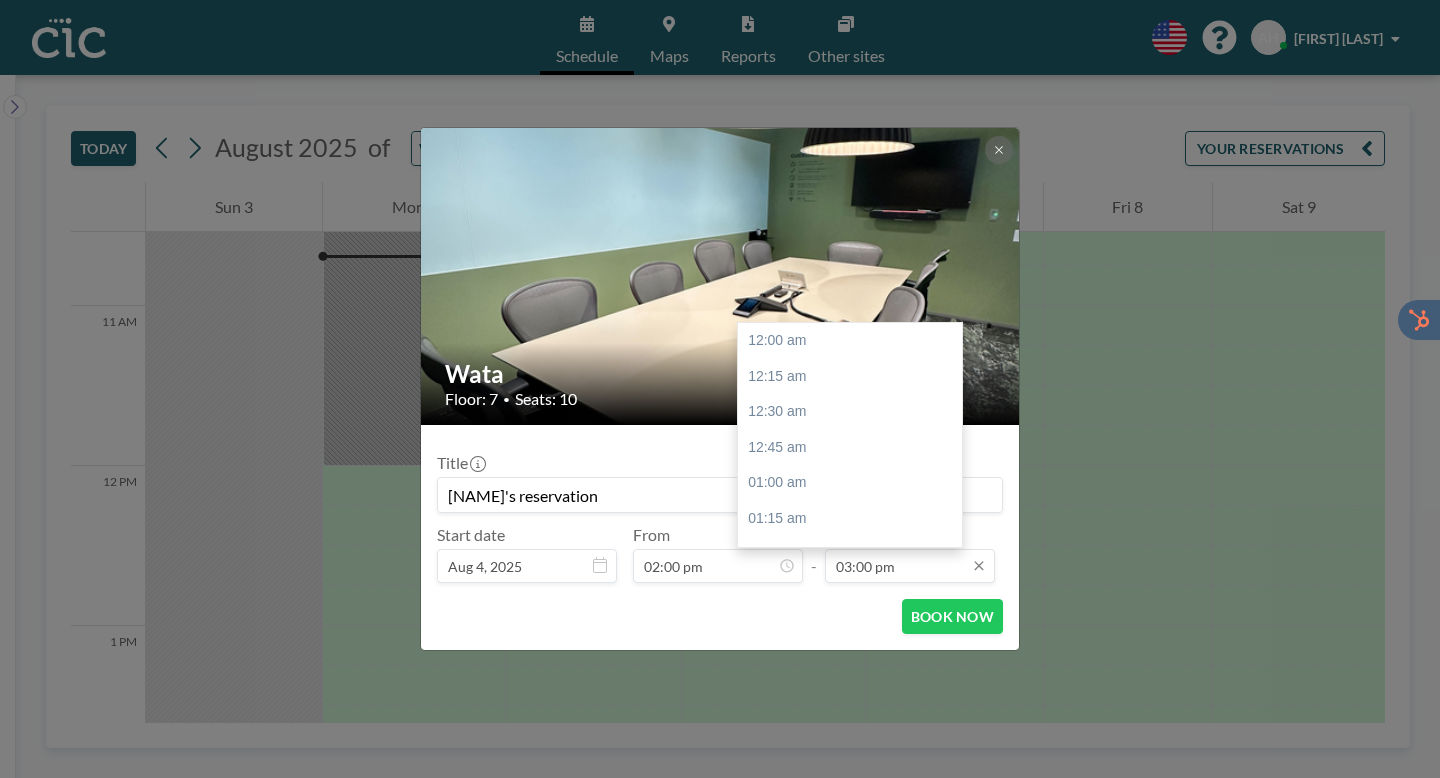 scroll, scrollTop: 1915, scrollLeft: 0, axis: vertical 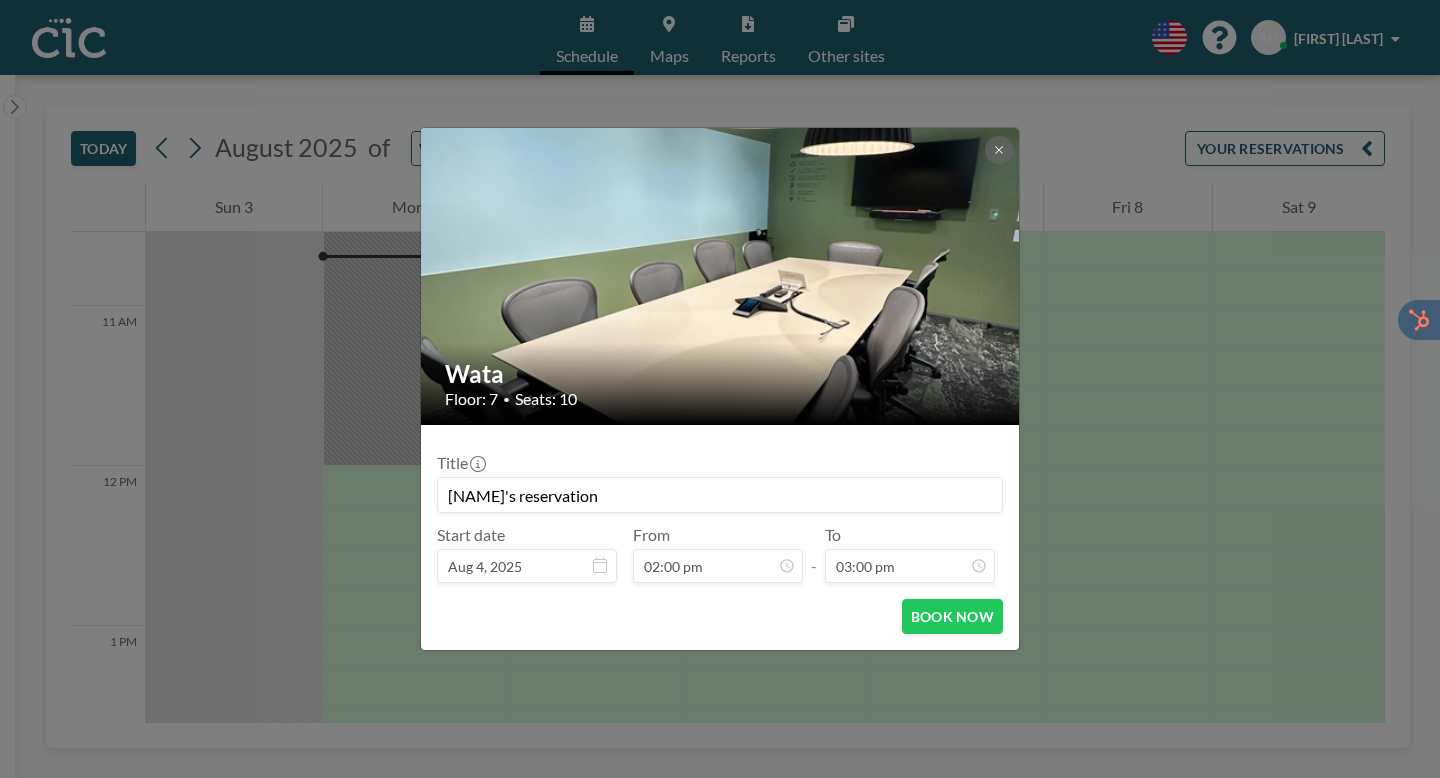 click on "[NAME]'s reservation" at bounding box center [720, 495] 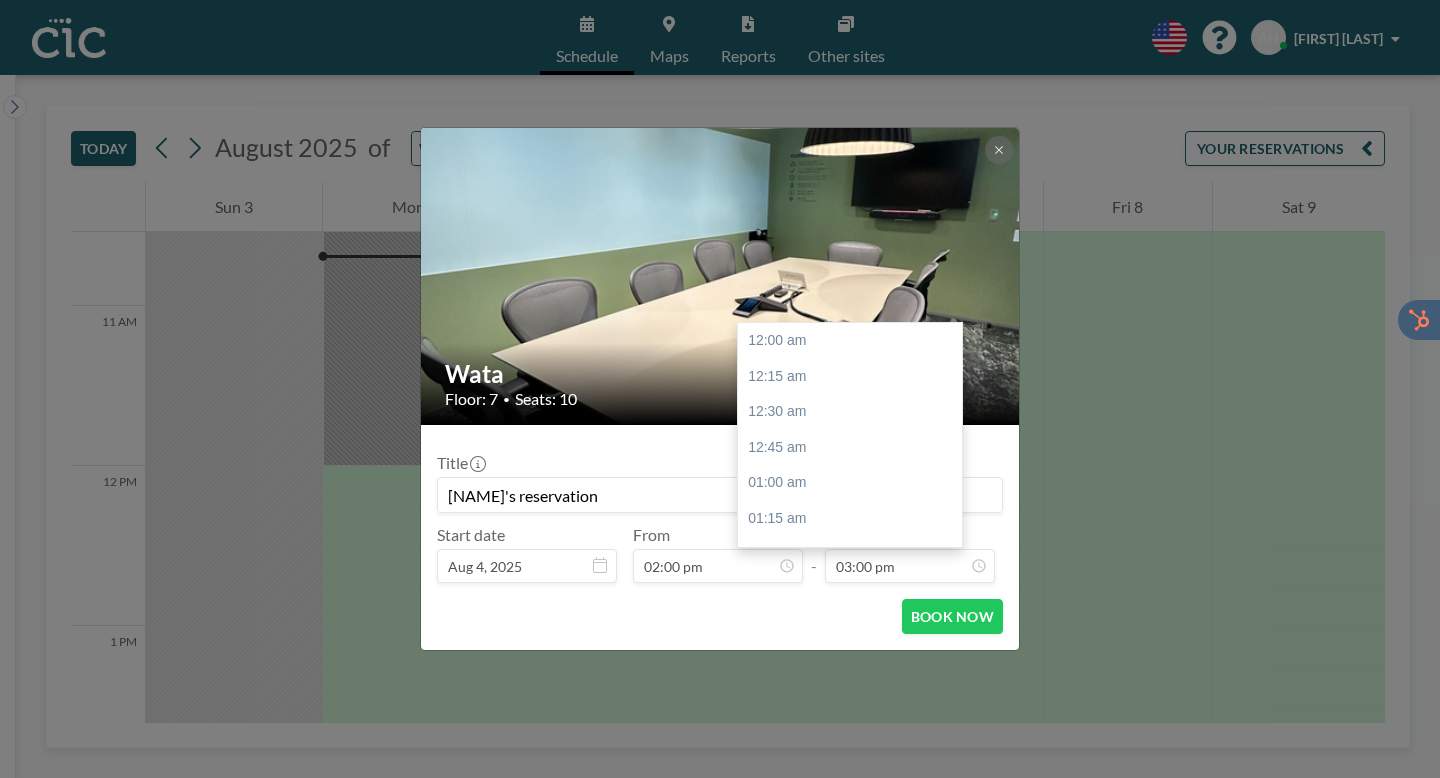 scroll, scrollTop: 1915, scrollLeft: 0, axis: vertical 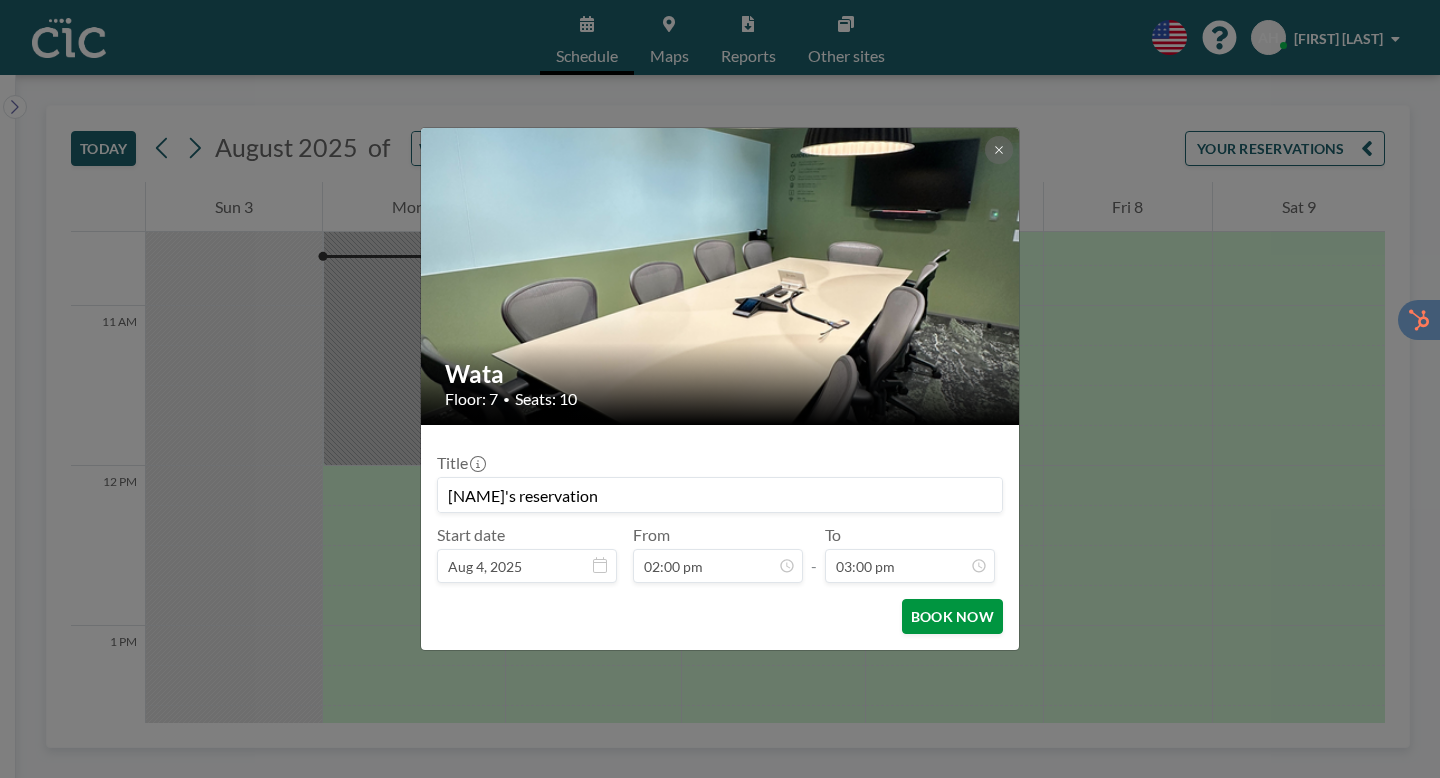 type on "[NAME]'s reservation" 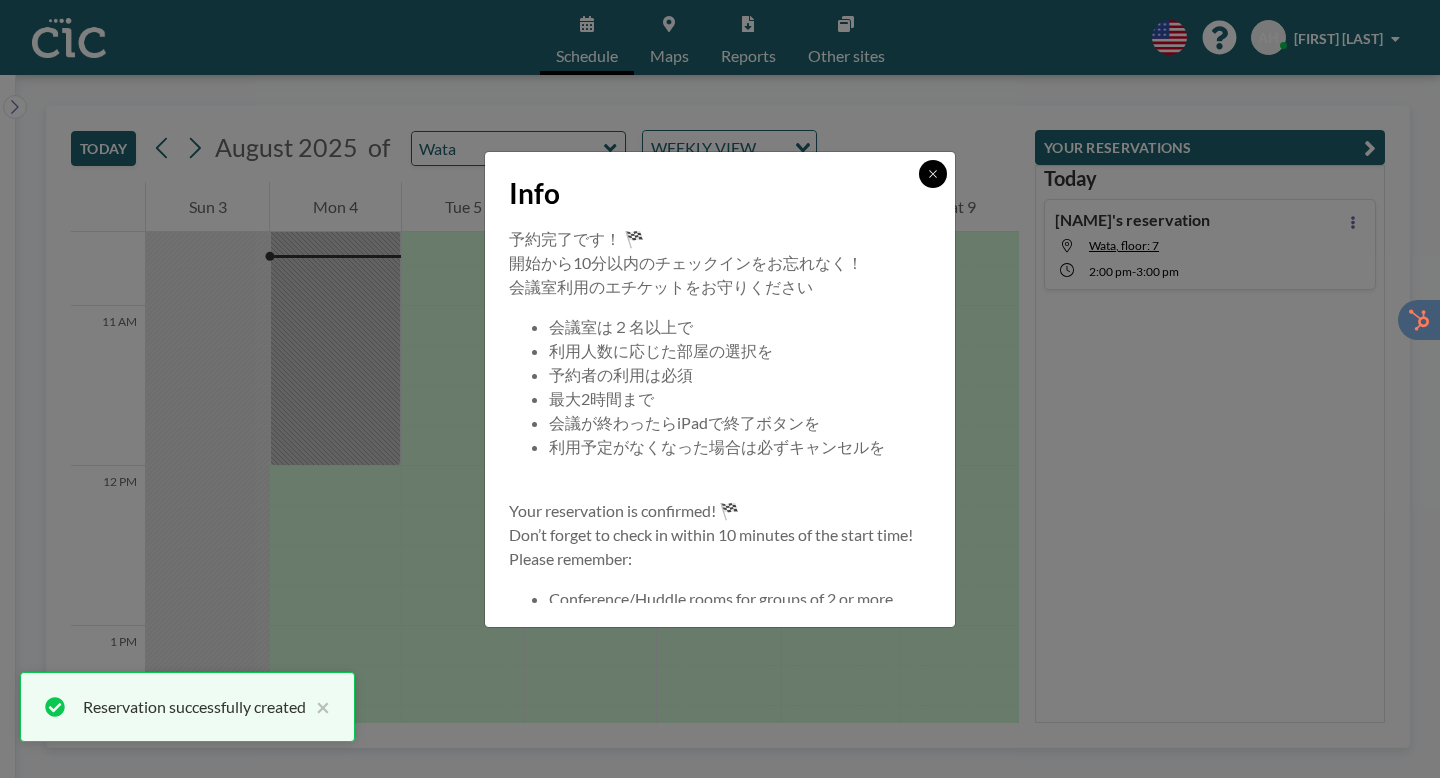 click 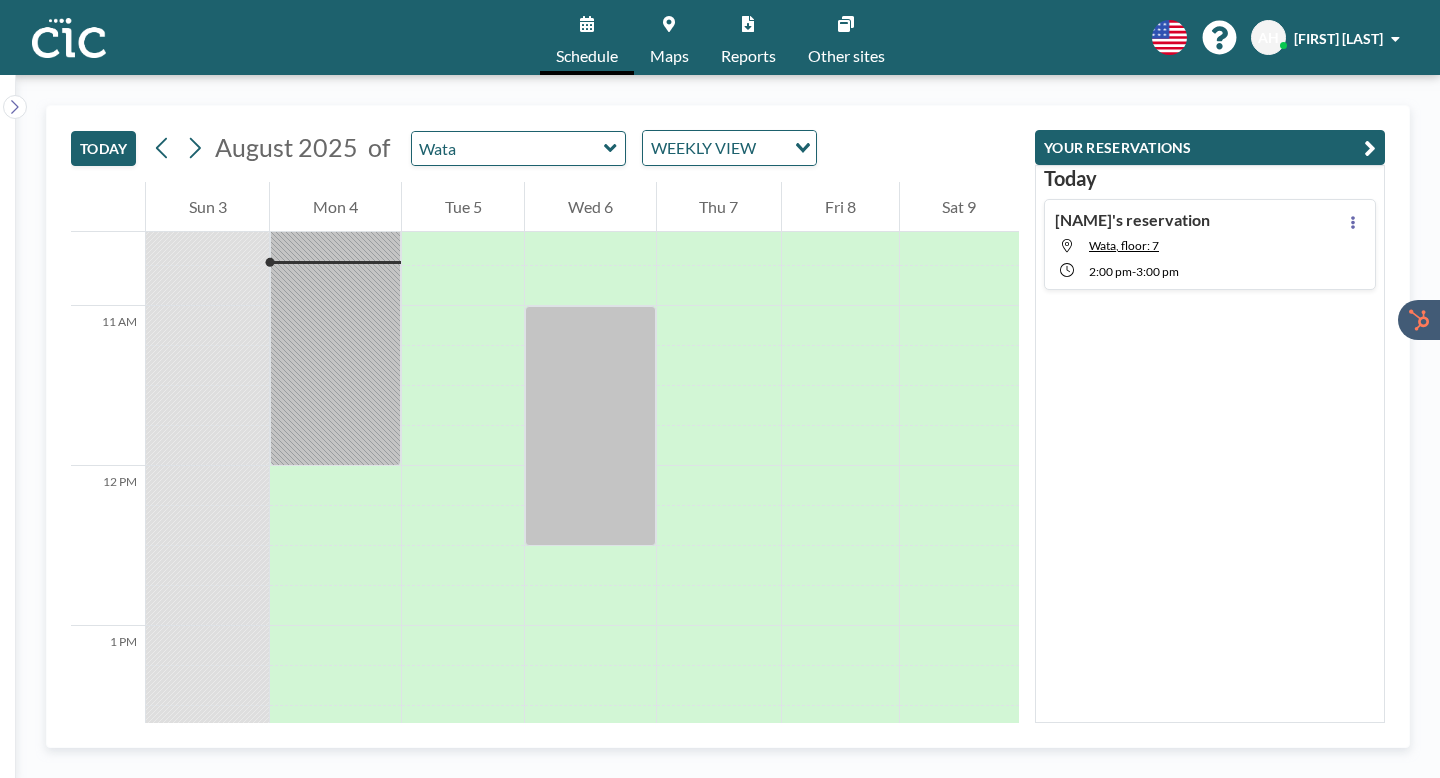 click 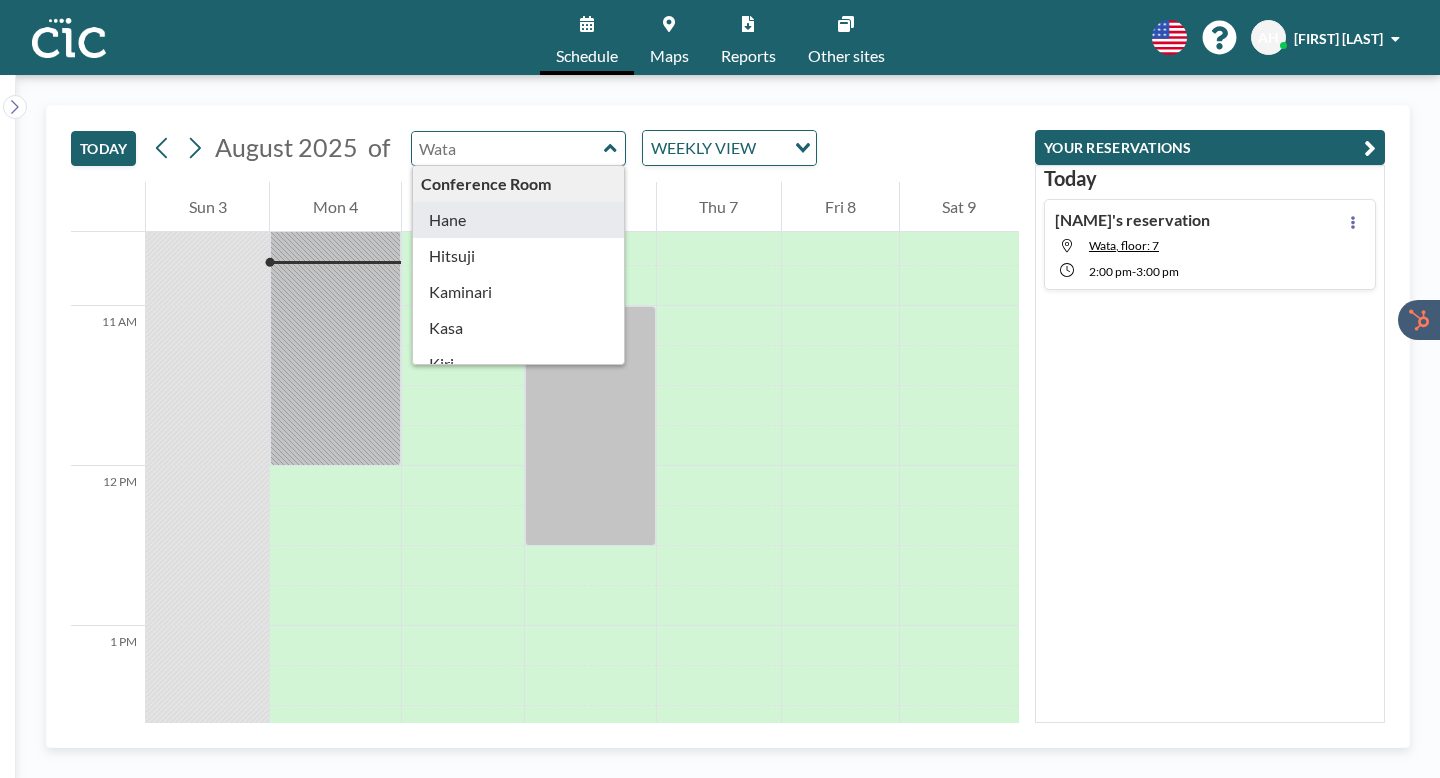type on "Hane" 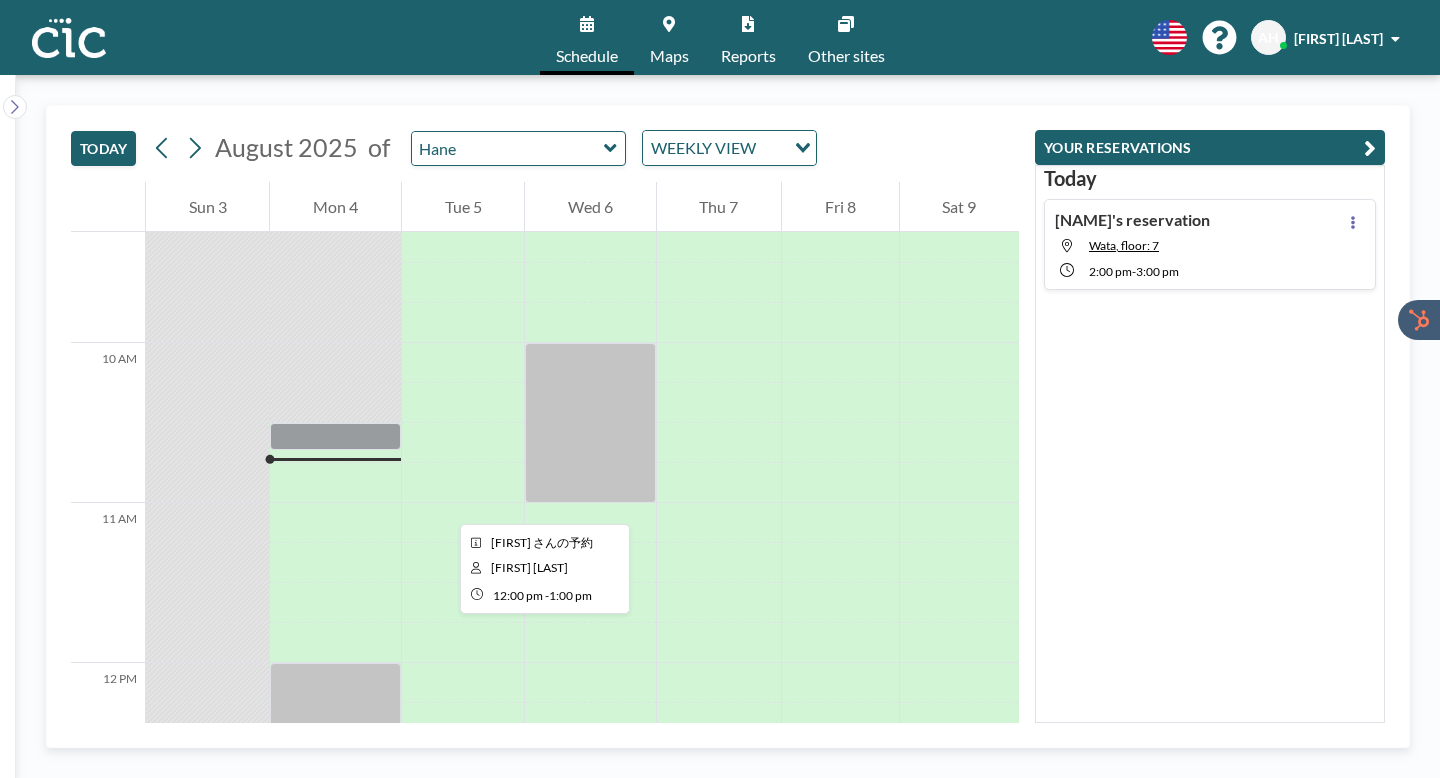 scroll, scrollTop: 1491, scrollLeft: 0, axis: vertical 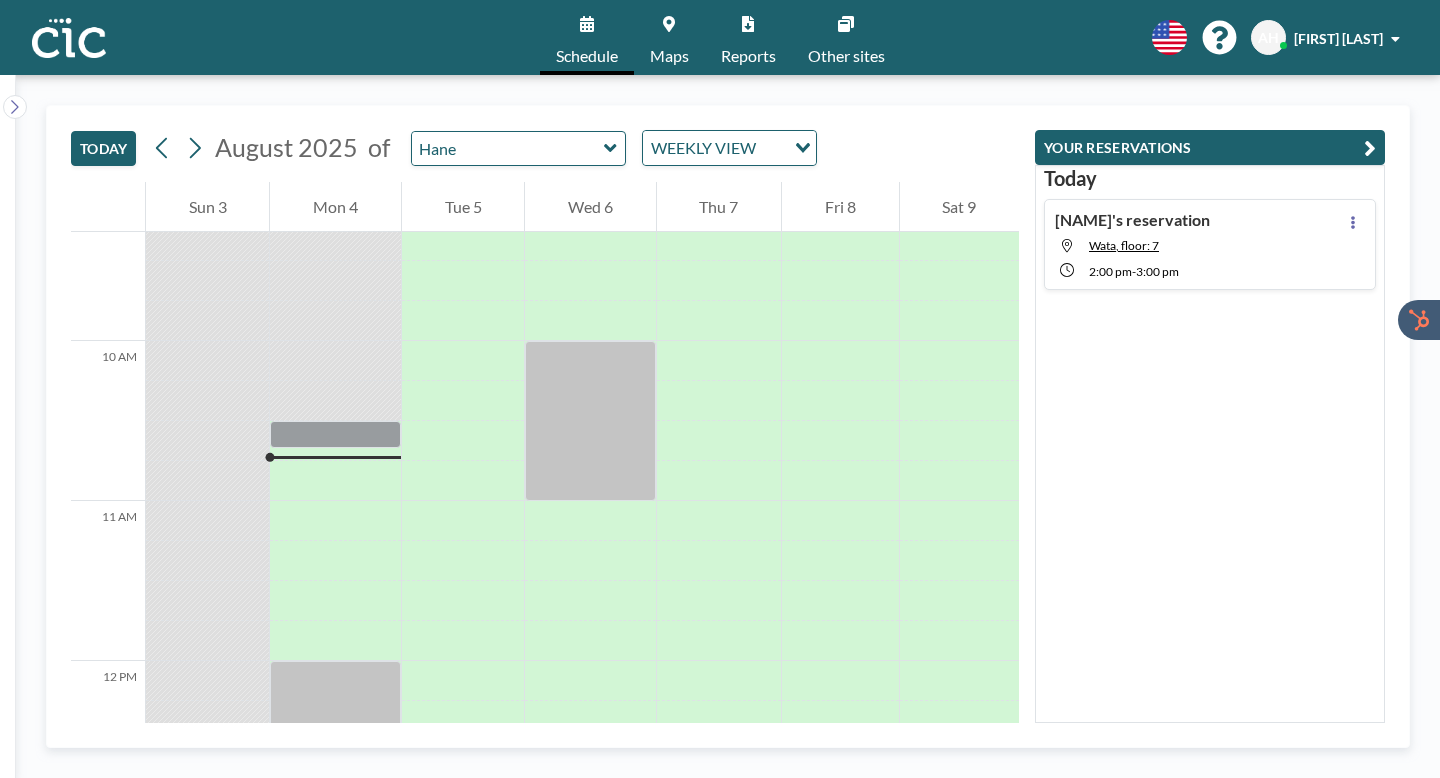 click 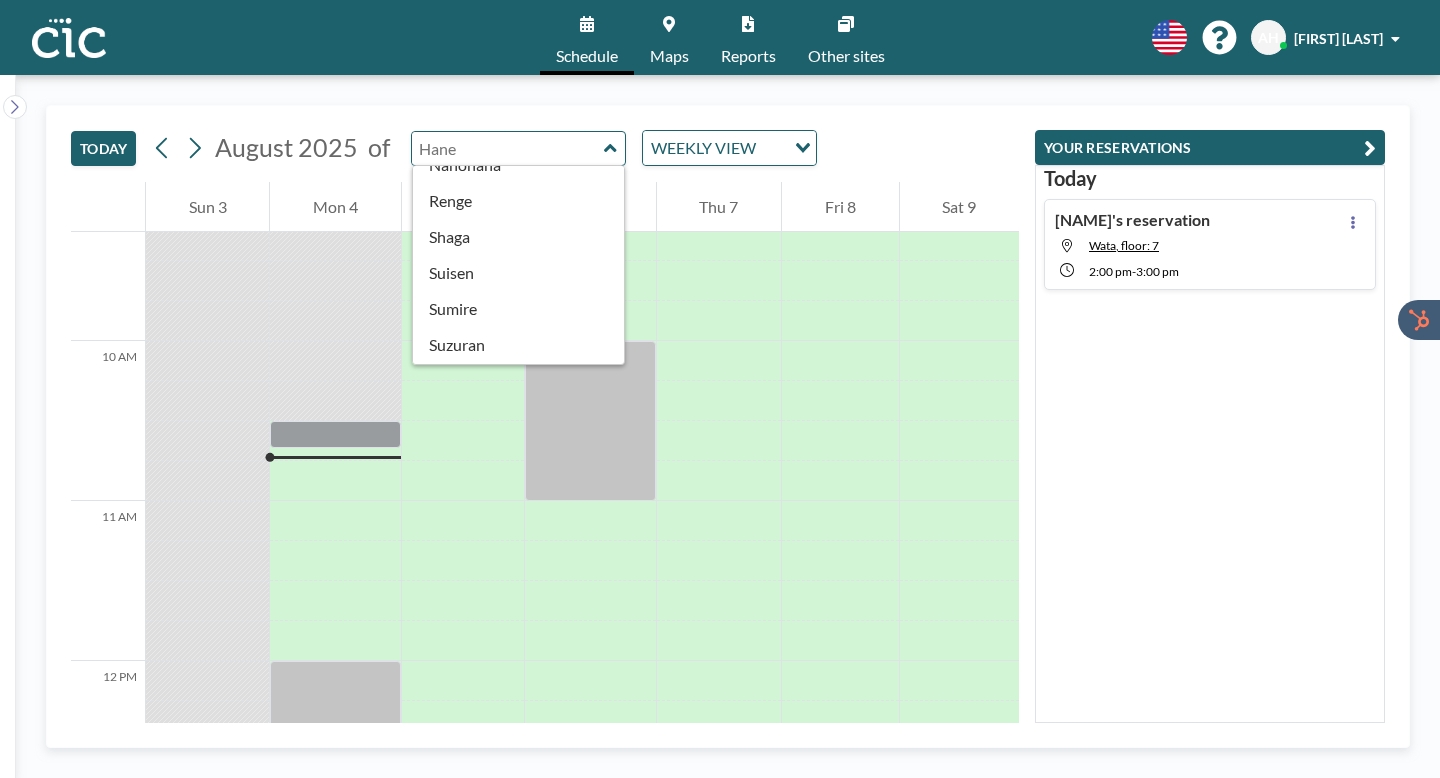 scroll, scrollTop: 855, scrollLeft: 0, axis: vertical 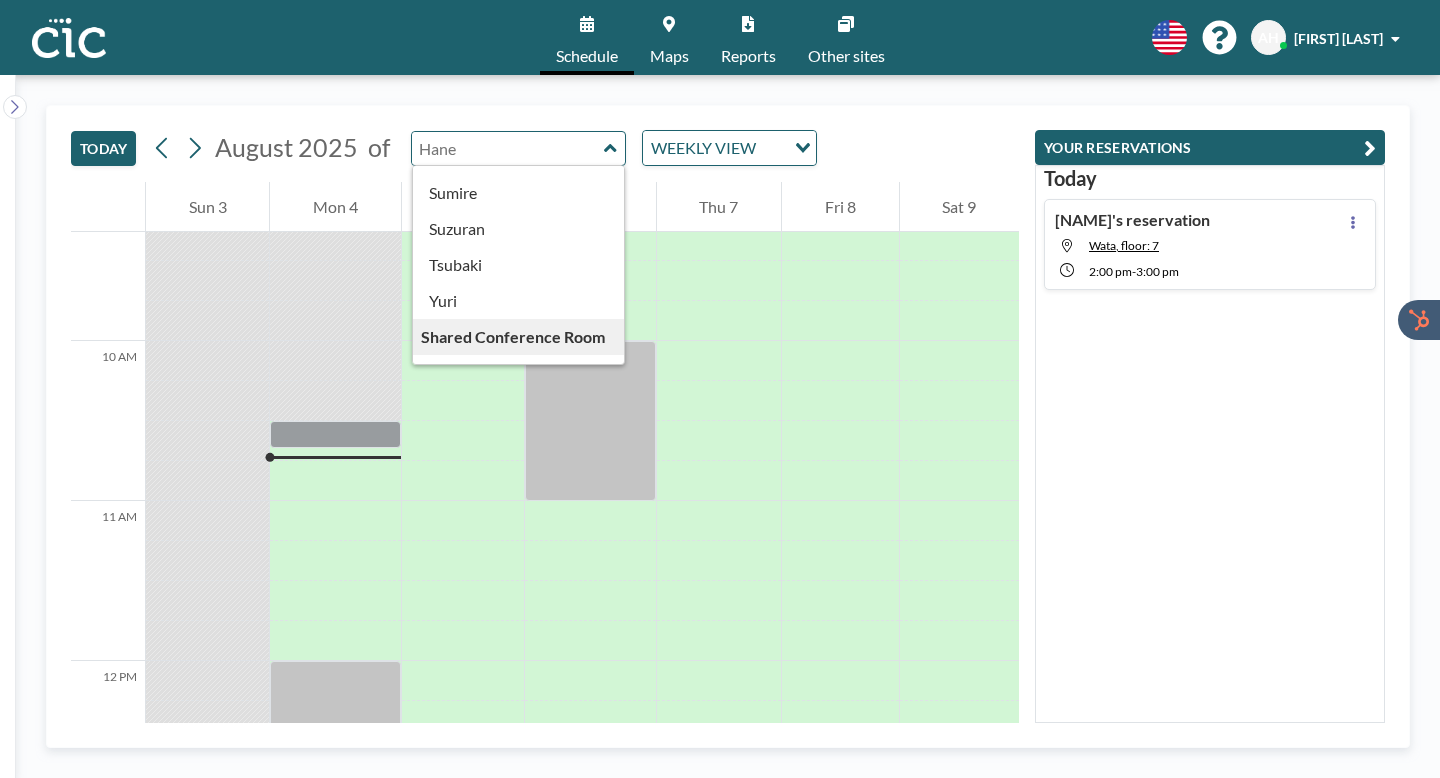 type on "Wata" 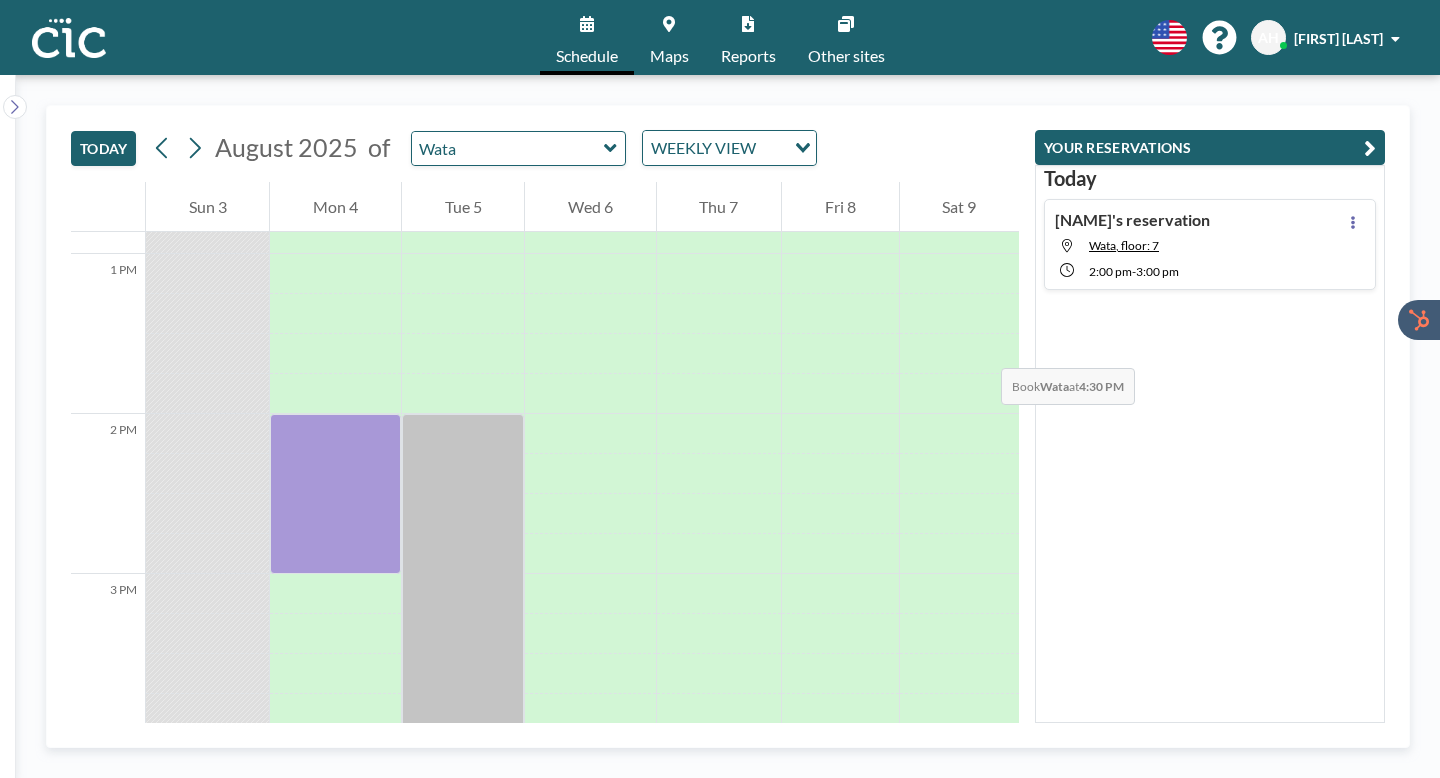 scroll, scrollTop: 2060, scrollLeft: 0, axis: vertical 